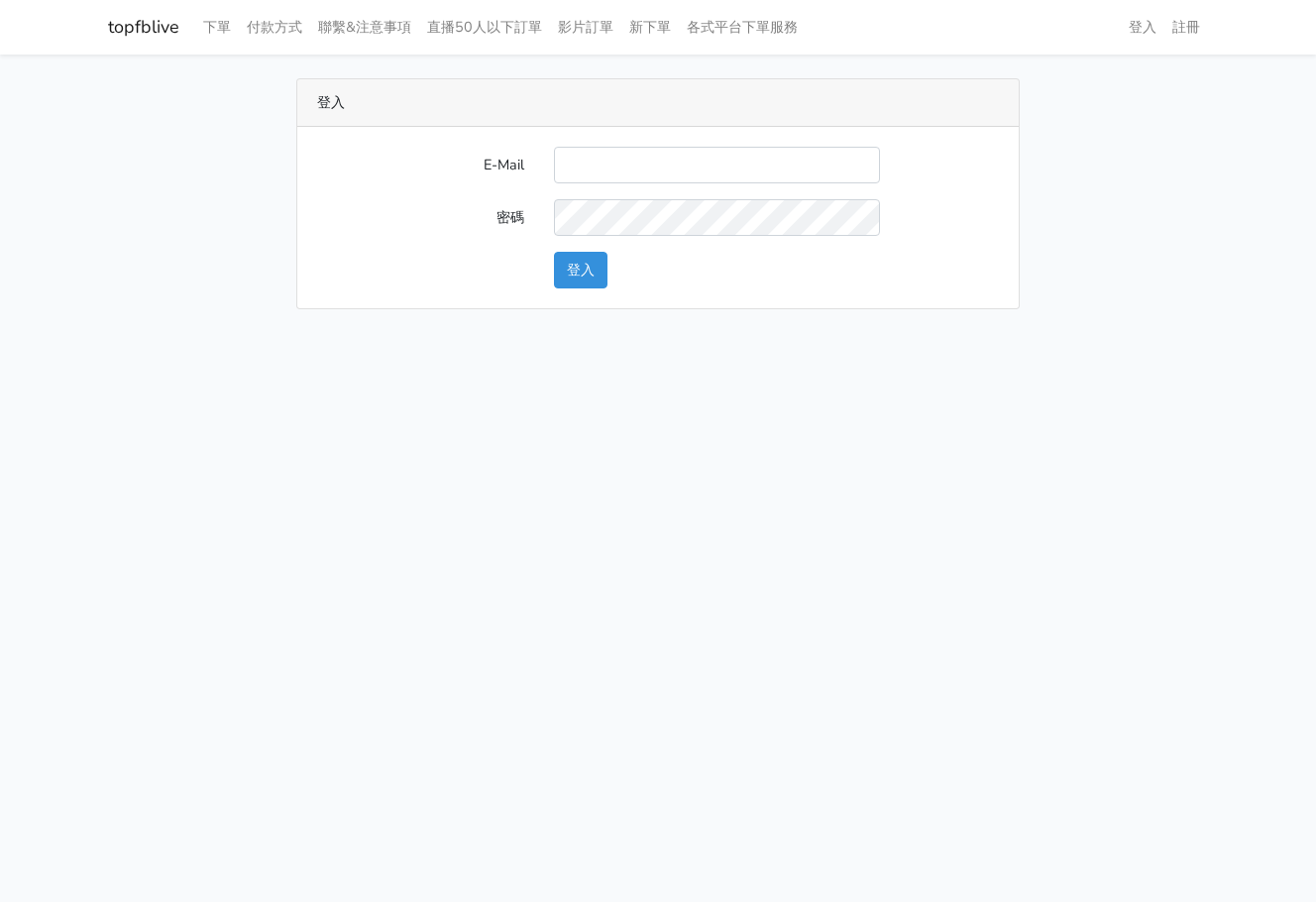 scroll, scrollTop: 0, scrollLeft: 0, axis: both 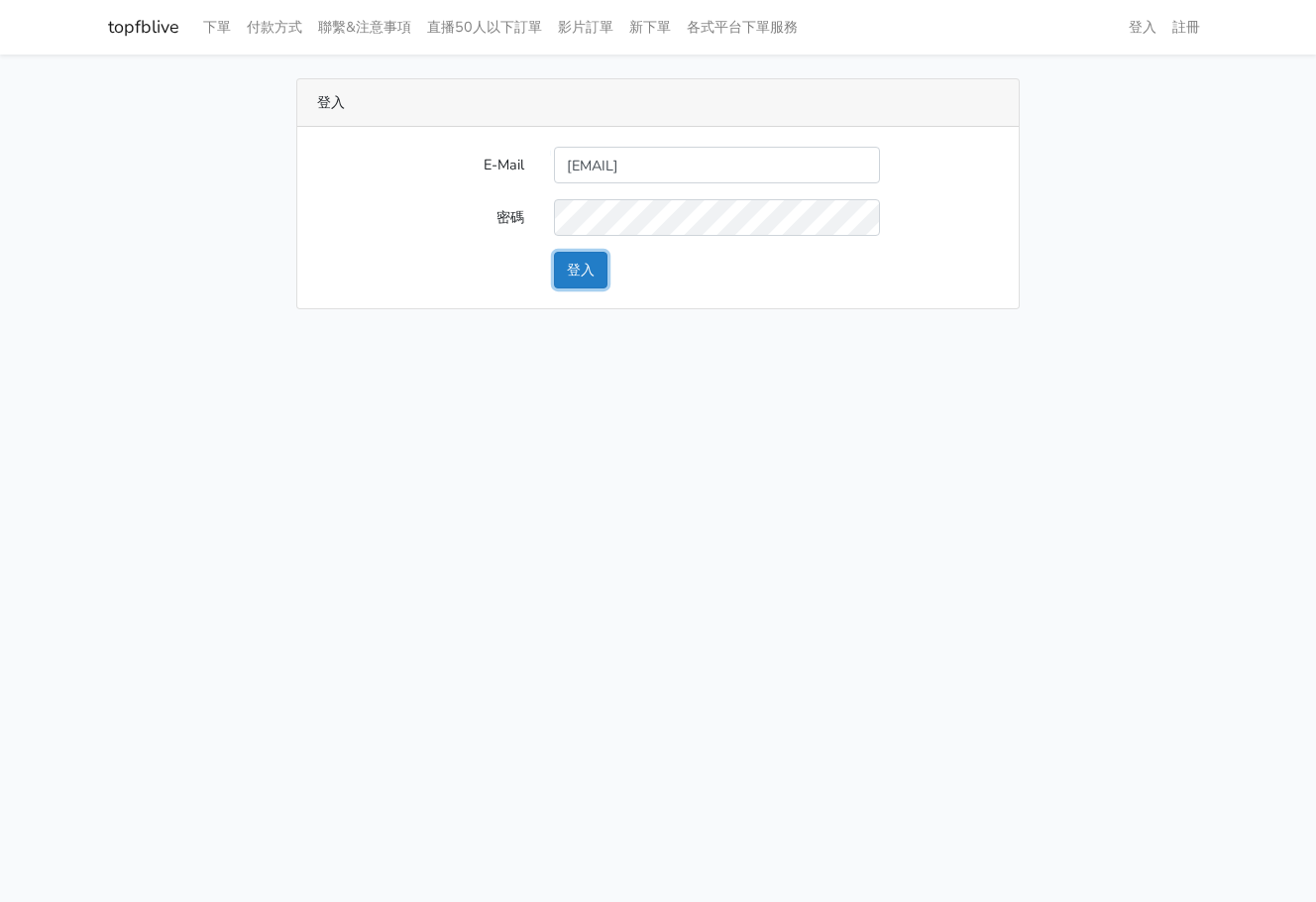click on "登入" at bounding box center [581, 270] 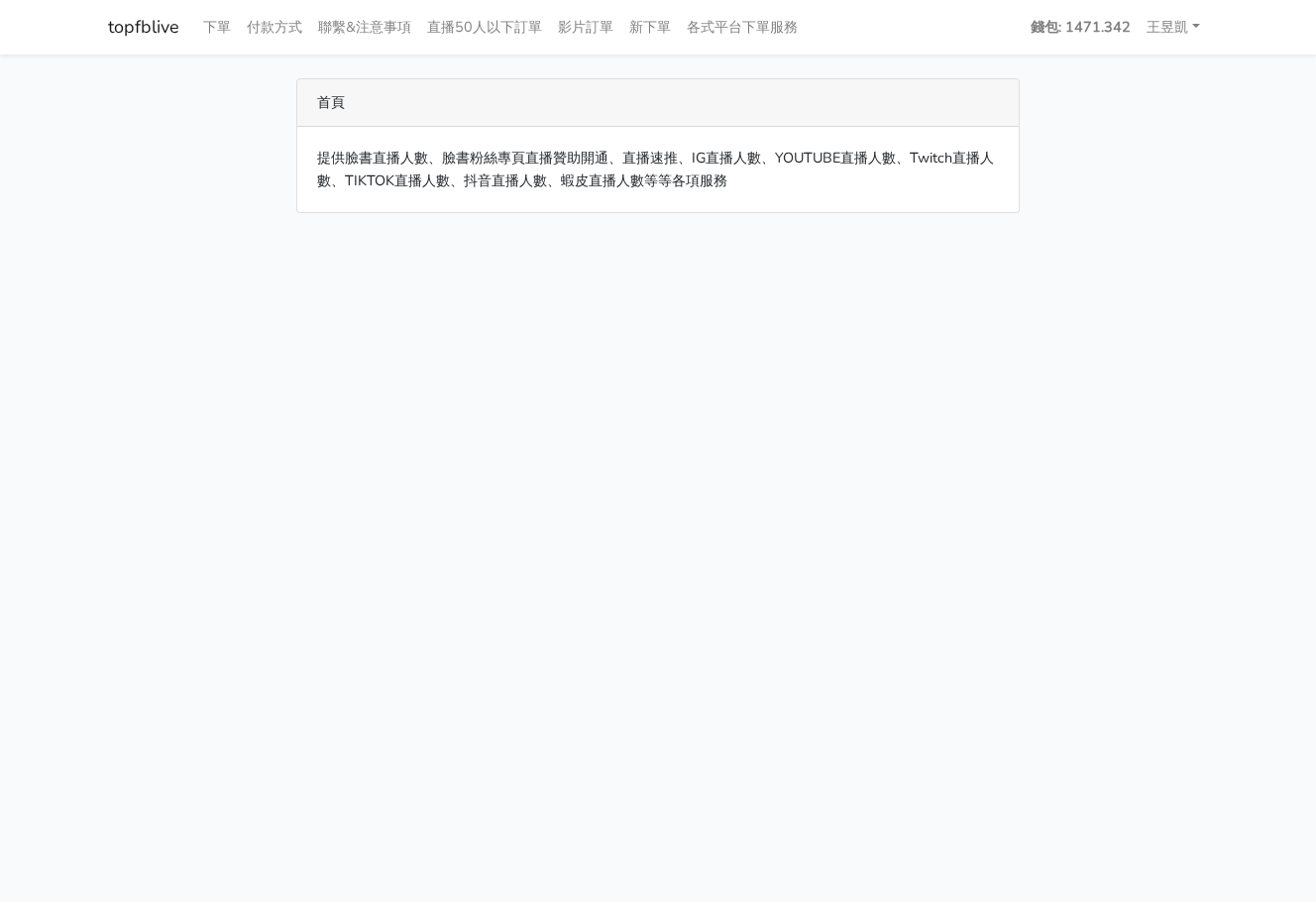 scroll, scrollTop: 0, scrollLeft: 0, axis: both 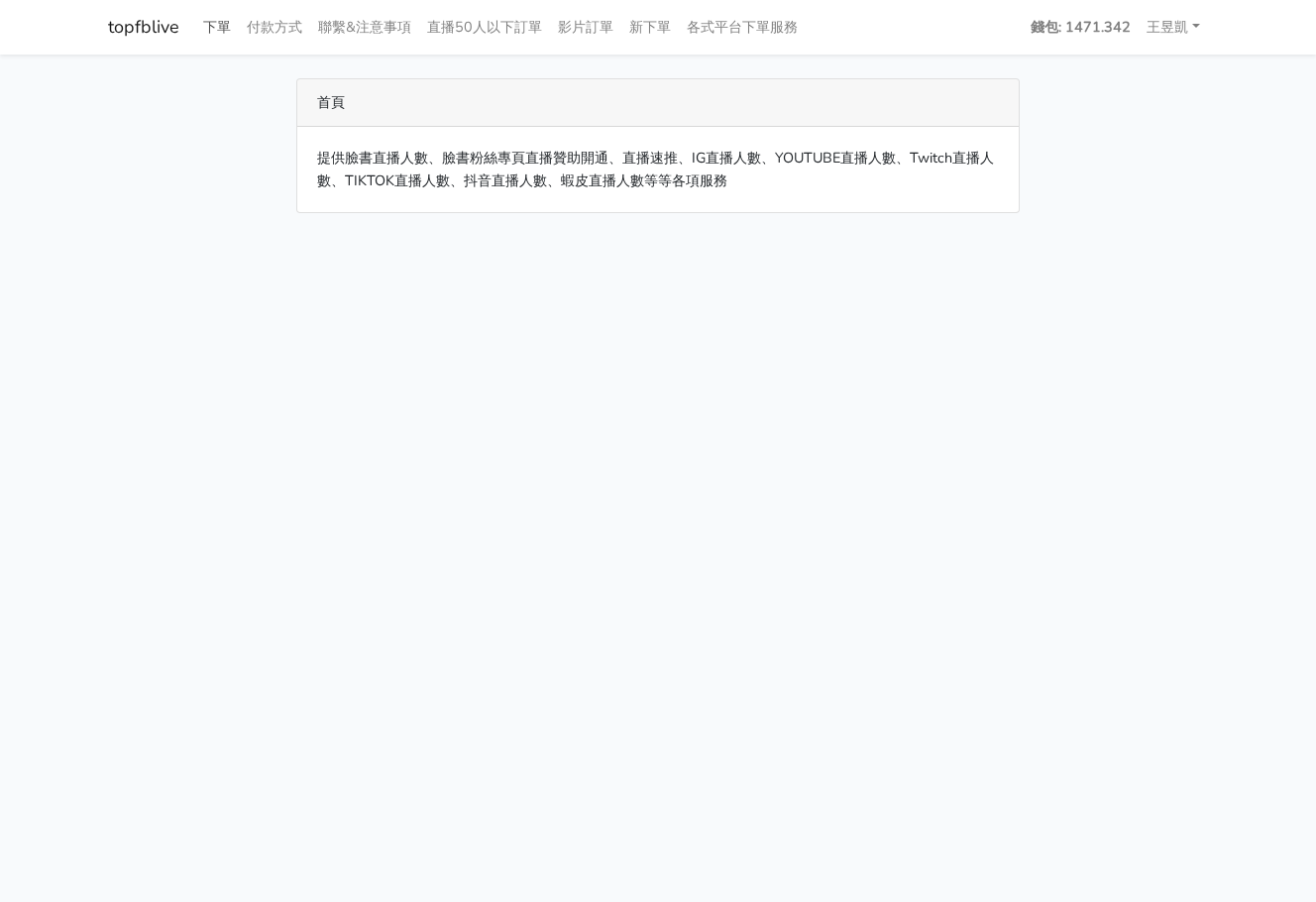click on "下單" at bounding box center [217, 27] 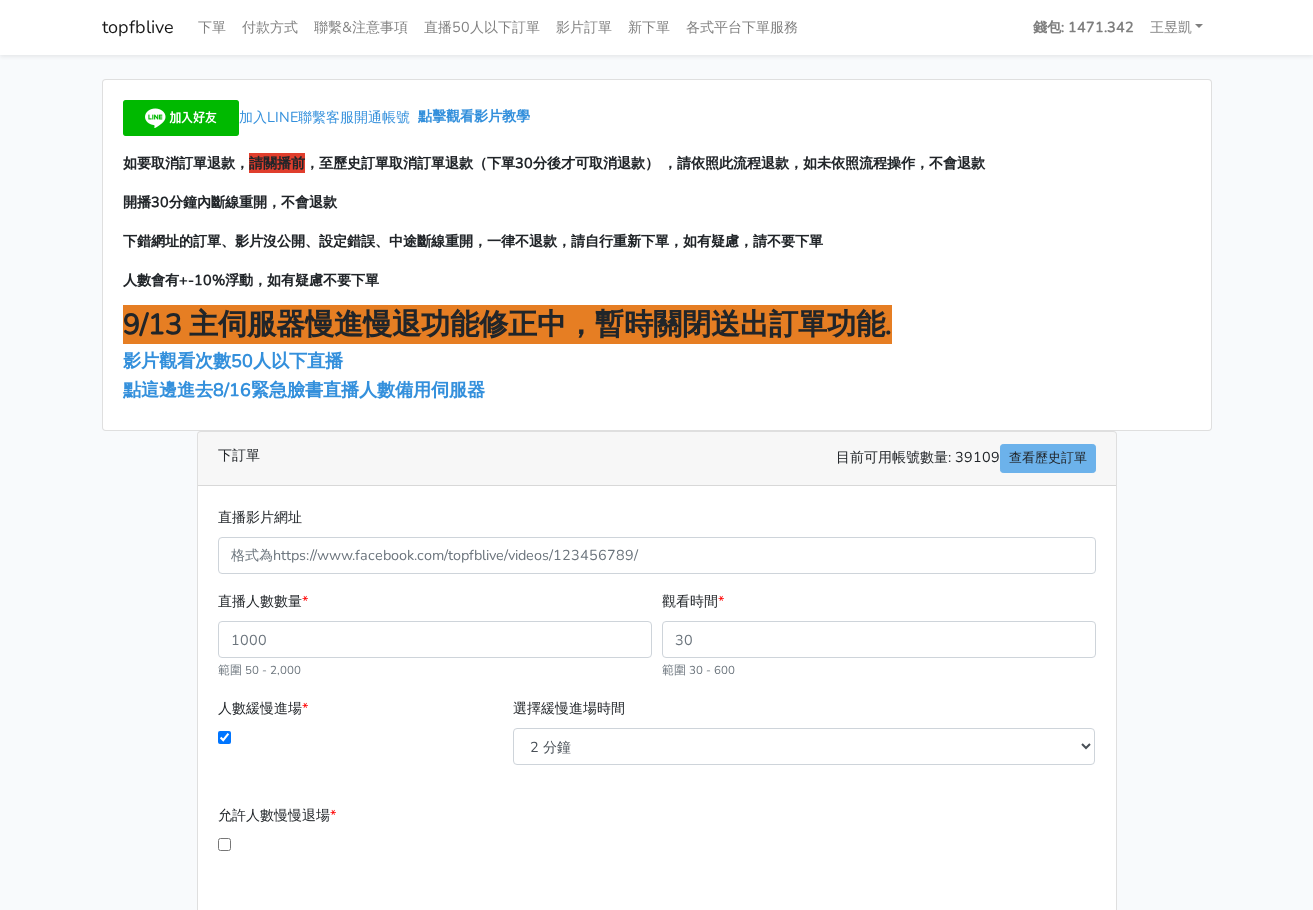 scroll, scrollTop: 0, scrollLeft: 0, axis: both 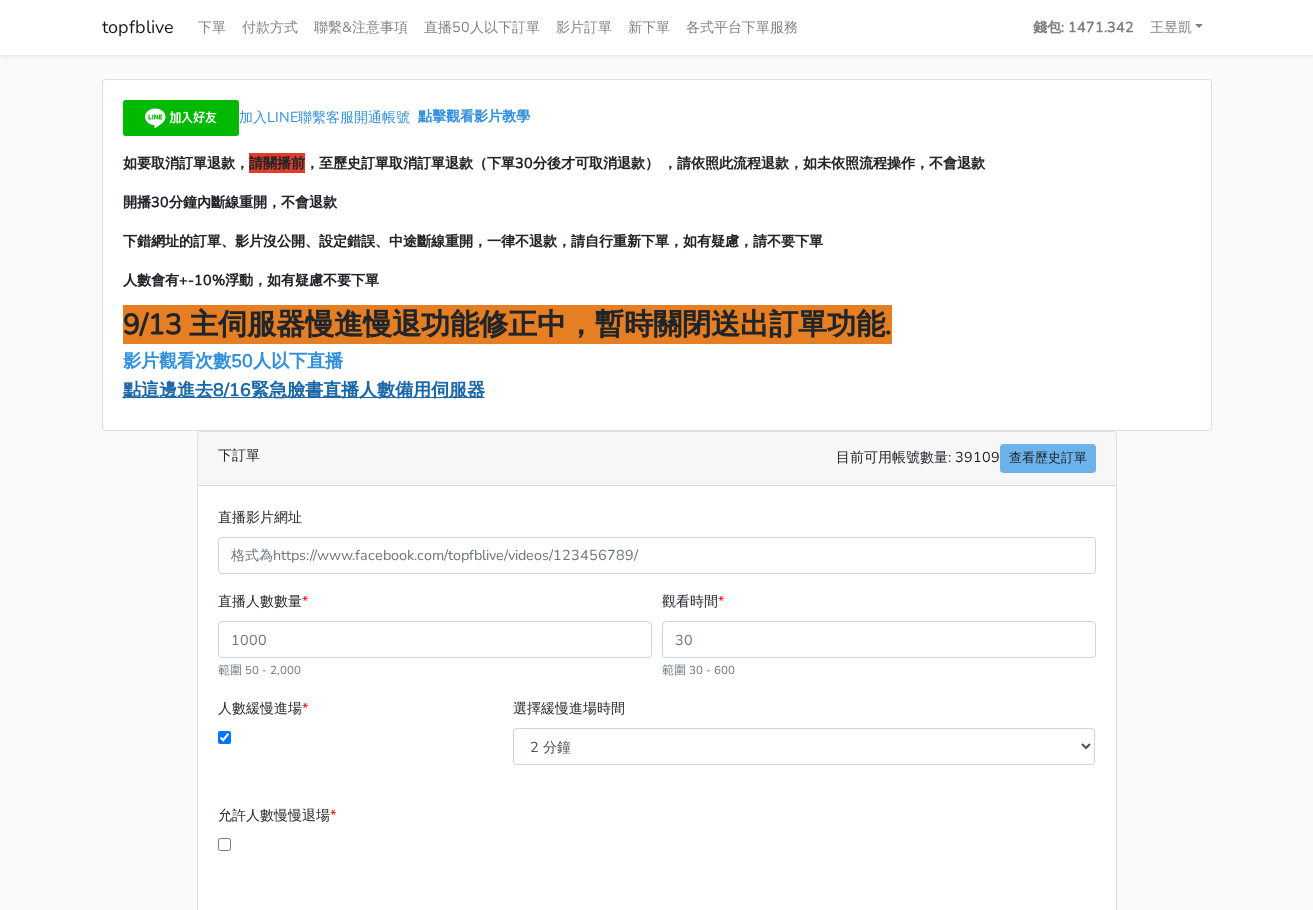 click on "點這邊進去8/16緊急臉書直播人數備用伺服器" at bounding box center [304, 390] 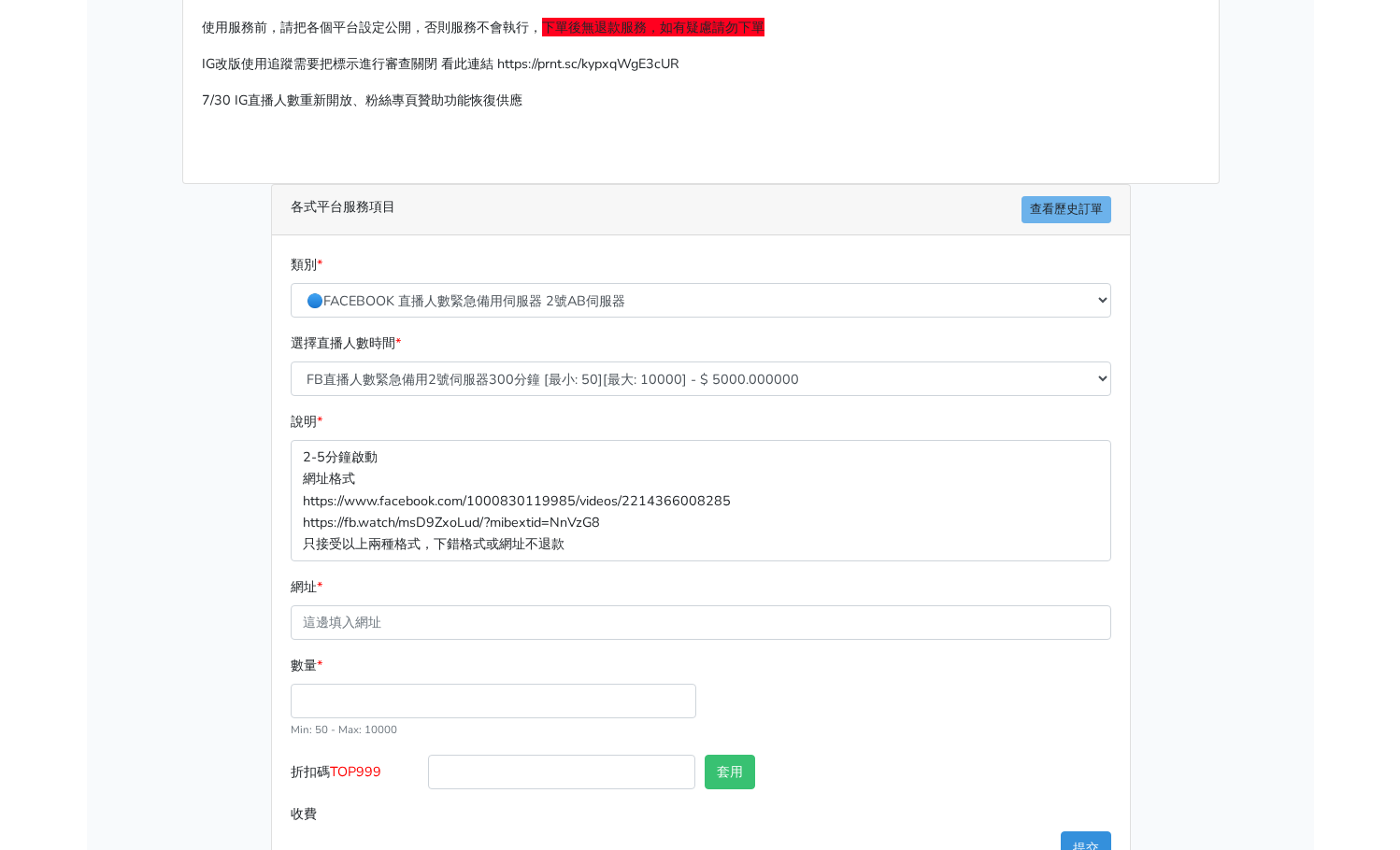 scroll, scrollTop: 207, scrollLeft: 0, axis: vertical 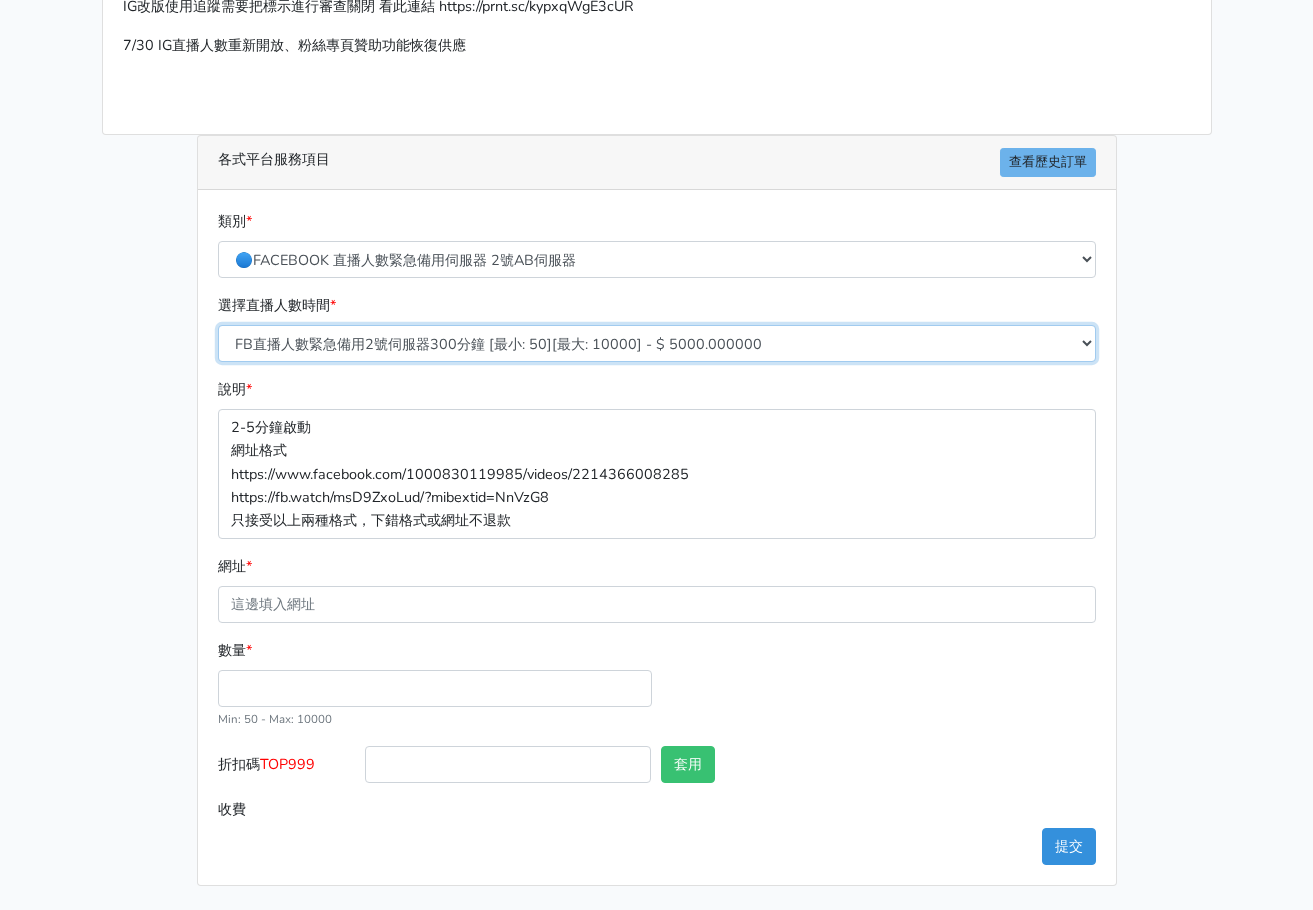 click on "FB直播人數緊急備用2號伺服器300分鐘 [最小: 50][最大: 10000] - $ 5000.000000 FB直播人數緊急備用2號伺服器60分鐘 [最小: 50][最大: 10000] - $ 1000.000000 FB直播人數緊急備用2號伺服器90分鐘 [最小: 50][最大: 10000] - $ 1500.000000 FB直播人數緊急備用2號伺服器120分鐘 [最小: 50][最大: 10000] - $ 2000.000000 FB直播人數緊急備用2號伺服器150分鐘 [最小: 50][最大: 10000] - $ 2500.000000 FB直播人數緊急備用2號伺服器180分鐘 [最小: 50][最大: 10000] - $ 3000.000000 FB直播人數緊急備用2號伺服器240分鐘 [最小: 50][最大: 10000] - $ 4000.000000 FB直播人數緊急備用2號伺服器360分鐘  [最小: 50][最大: 10000] - $ 6000.000000" at bounding box center [657, 343] 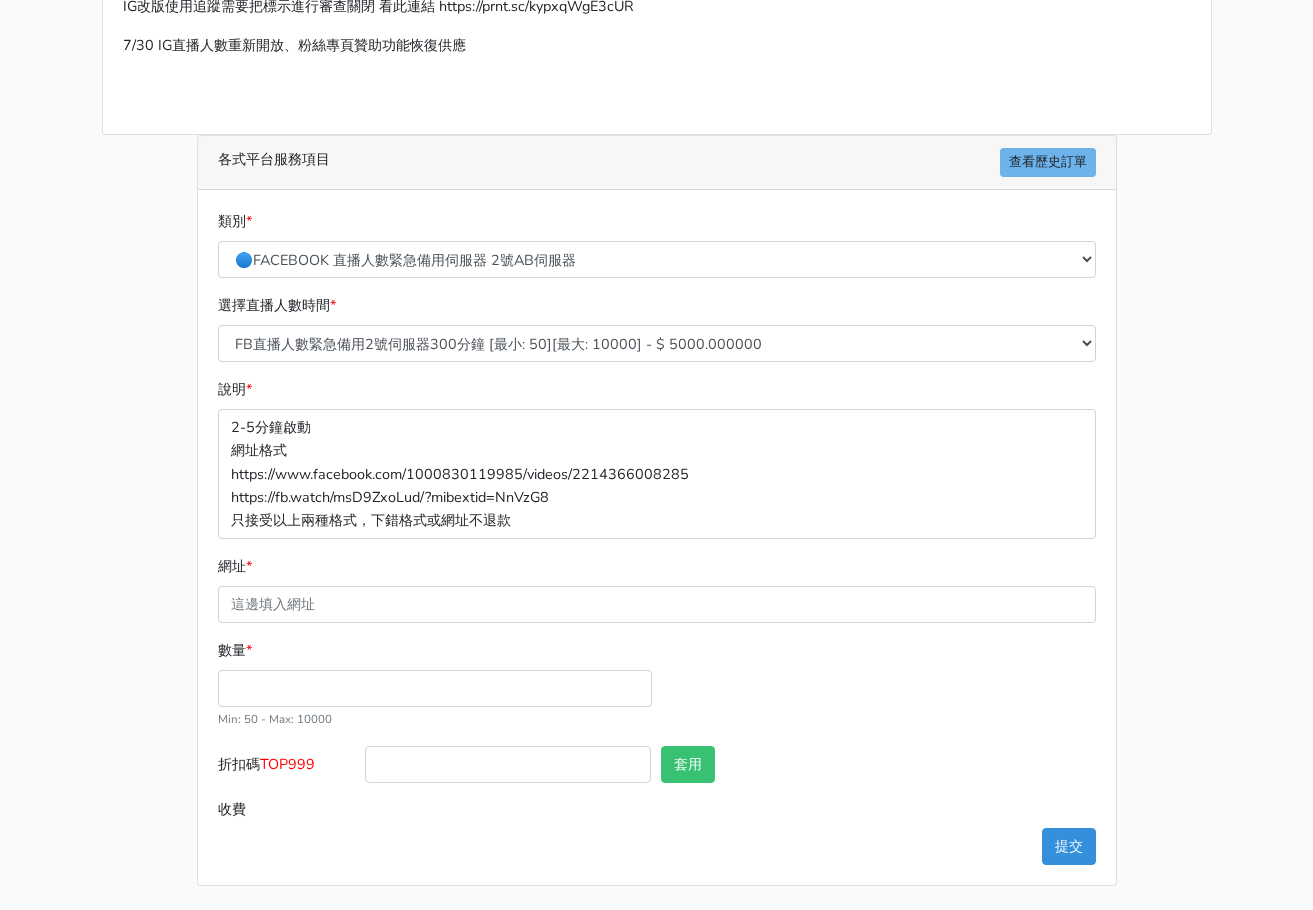 click on "選擇直播人數時間 *
FB直播人數緊急備用2號伺服器300分鐘 [最小: 50][最大: 10000] - $ 5000.000000 FB直播人數緊急備用2號伺服器60分鐘 [最小: 50][最大: 10000] - $ 1000.000000 FB直播人數緊急備用2號伺服器90分鐘 [最小: 50][最大: 10000] - $ 1500.000000 FB直播人數緊急備用2號伺服器120分鐘 [最小: 50][最大: 10000] - $ 2000.000000 FB直播人數緊急備用2號伺服器150分鐘 [最小: 50][最大: 10000] - $ 2500.000000 FB直播人數緊急備用2號伺服器180分鐘 [最小: 50][最大: 10000] - $ 3000.000000 FB直播人數緊急備用2號伺服器240分鐘 [最小: 50][最大: 10000] - $ 4000.000000 FB直播人數緊急備用2號伺服器360分鐘  [最小: 50][最大: 10000] - $ 6000.000000" at bounding box center (657, 328) 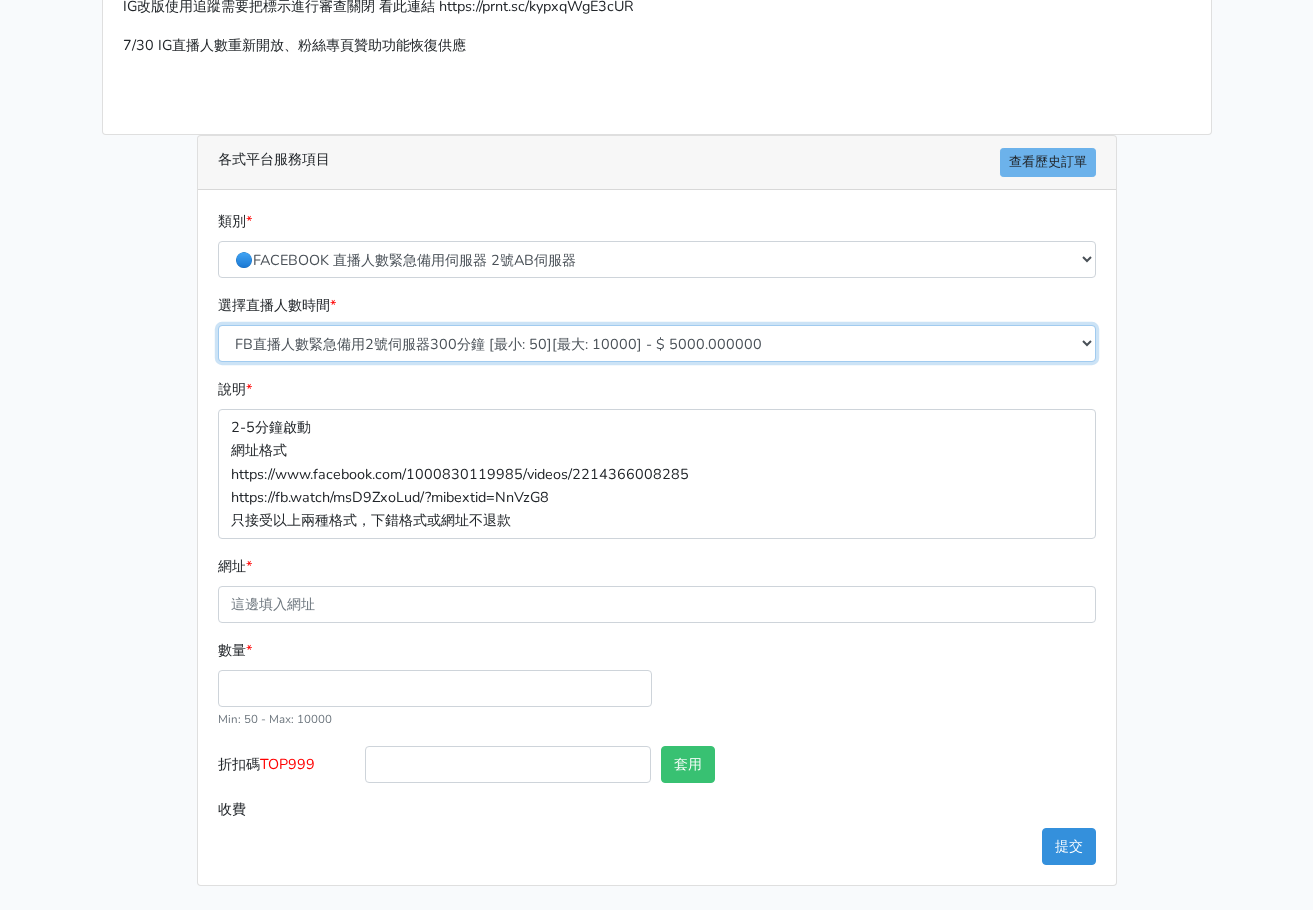 click on "FB直播人數緊急備用2號伺服器300分鐘 [最小: 50][最大: 10000] - $ 5000.000000 FB直播人數緊急備用2號伺服器60分鐘 [最小: 50][最大: 10000] - $ 1000.000000 FB直播人數緊急備用2號伺服器90分鐘 [最小: 50][最大: 10000] - $ 1500.000000 FB直播人數緊急備用2號伺服器120分鐘 [最小: 50][最大: 10000] - $ 2000.000000 FB直播人數緊急備用2號伺服器150分鐘 [最小: 50][最大: 10000] - $ 2500.000000 FB直播人數緊急備用2號伺服器180分鐘 [最小: 50][最大: 10000] - $ 3000.000000 FB直播人數緊急備用2號伺服器240分鐘 [最小: 50][最大: 10000] - $ 4000.000000 FB直播人數緊急備用2號伺服器360分鐘  [最小: 50][最大: 10000] - $ 6000.000000" at bounding box center (657, 343) 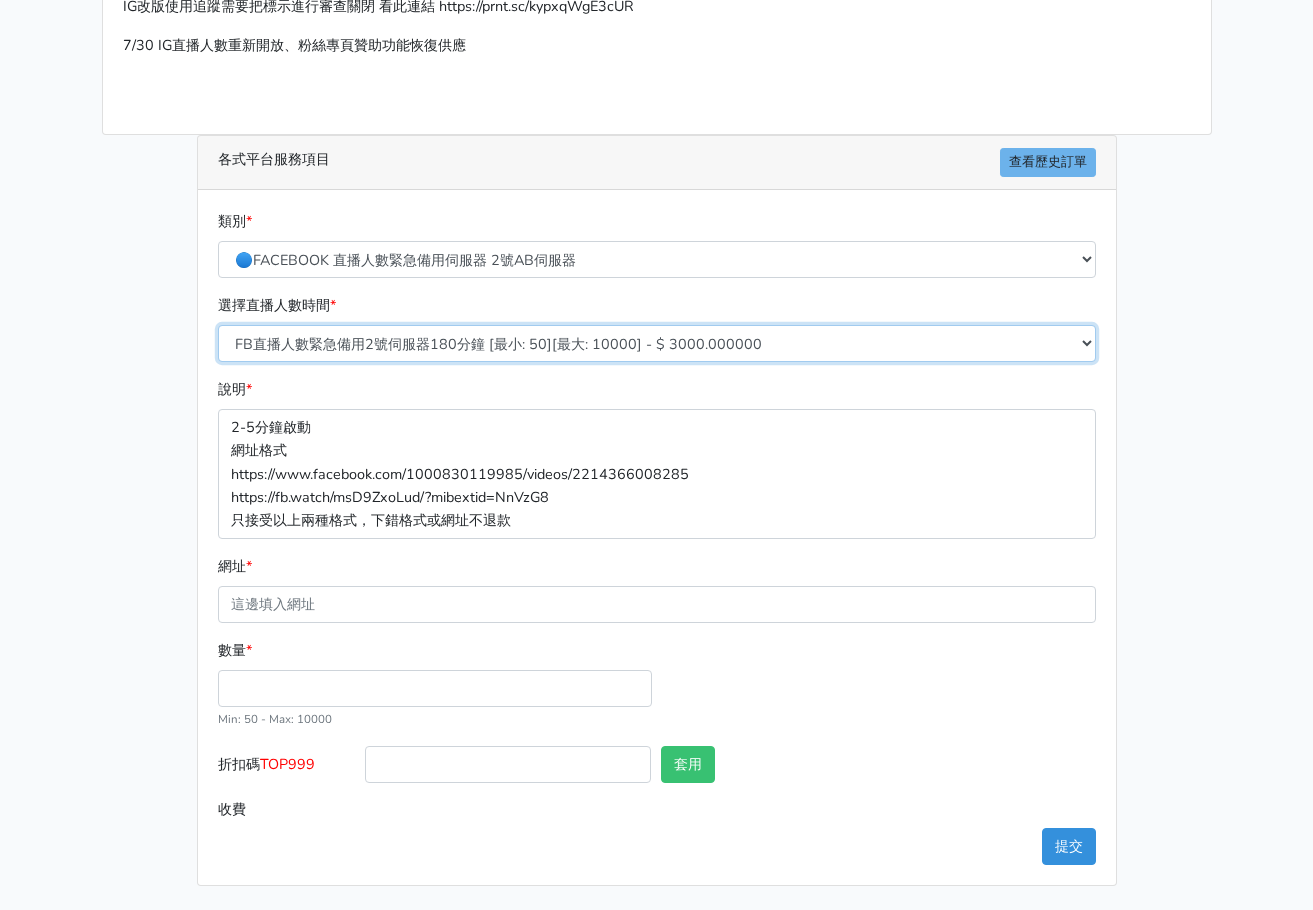 click on "FB直播人數緊急備用2號伺服器300分鐘 [最小: 50][最大: 10000] - $ 5000.000000 FB直播人數緊急備用2號伺服器60分鐘 [最小: 50][最大: 10000] - $ 1000.000000 FB直播人數緊急備用2號伺服器90分鐘 [最小: 50][最大: 10000] - $ 1500.000000 FB直播人數緊急備用2號伺服器120分鐘 [最小: 50][最大: 10000] - $ 2000.000000 FB直播人數緊急備用2號伺服器150分鐘 [最小: 50][最大: 10000] - $ 2500.000000 FB直播人數緊急備用2號伺服器180分鐘 [最小: 50][最大: 10000] - $ 3000.000000 FB直播人數緊急備用2號伺服器240分鐘 [最小: 50][最大: 10000] - $ 4000.000000 FB直播人數緊急備用2號伺服器360分鐘  [最小: 50][最大: 10000] - $ 6000.000000" at bounding box center [657, 343] 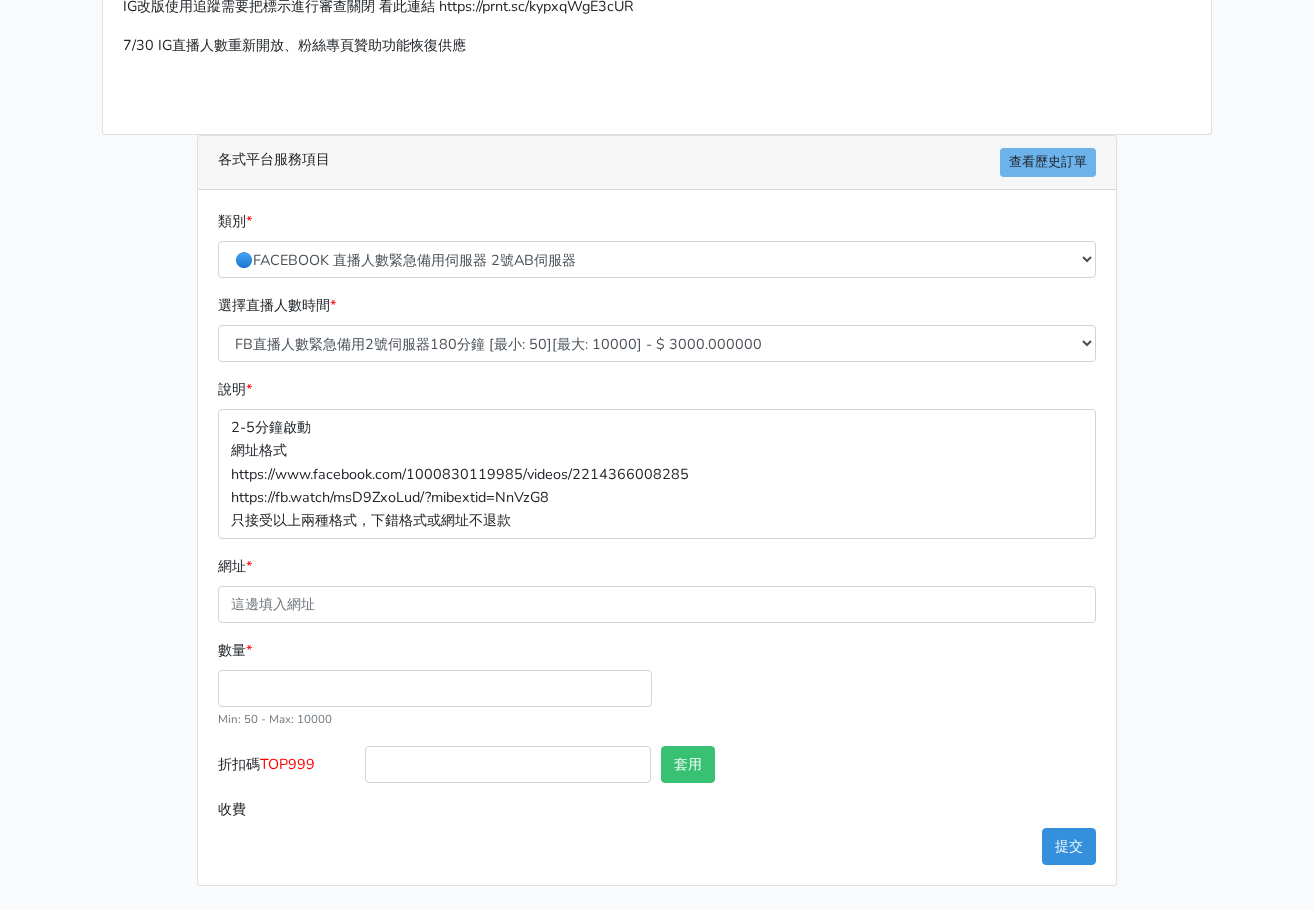 click on "請照說明的網址格式下單，這邊的服務都沒退款項目，下單就無法退款
此服務無保固，如愛心、讚、追蹤、觀看次數等等，如有掉落，不會補充
使用服務前，請把各個平台設定公開，否則服務不會執行， 下單後無退款服務，如有疑慮請勿下單
IG改版使用追蹤需要把標示進行審查關閉 看此連結 https://prnt.sc/kypxqWgE3cUR
7/30 IG直播人數重新開放、粉絲專頁贊助功能恢復供應
各式平台服務項目
查看歷史訂單
* * *" at bounding box center [656, 371] 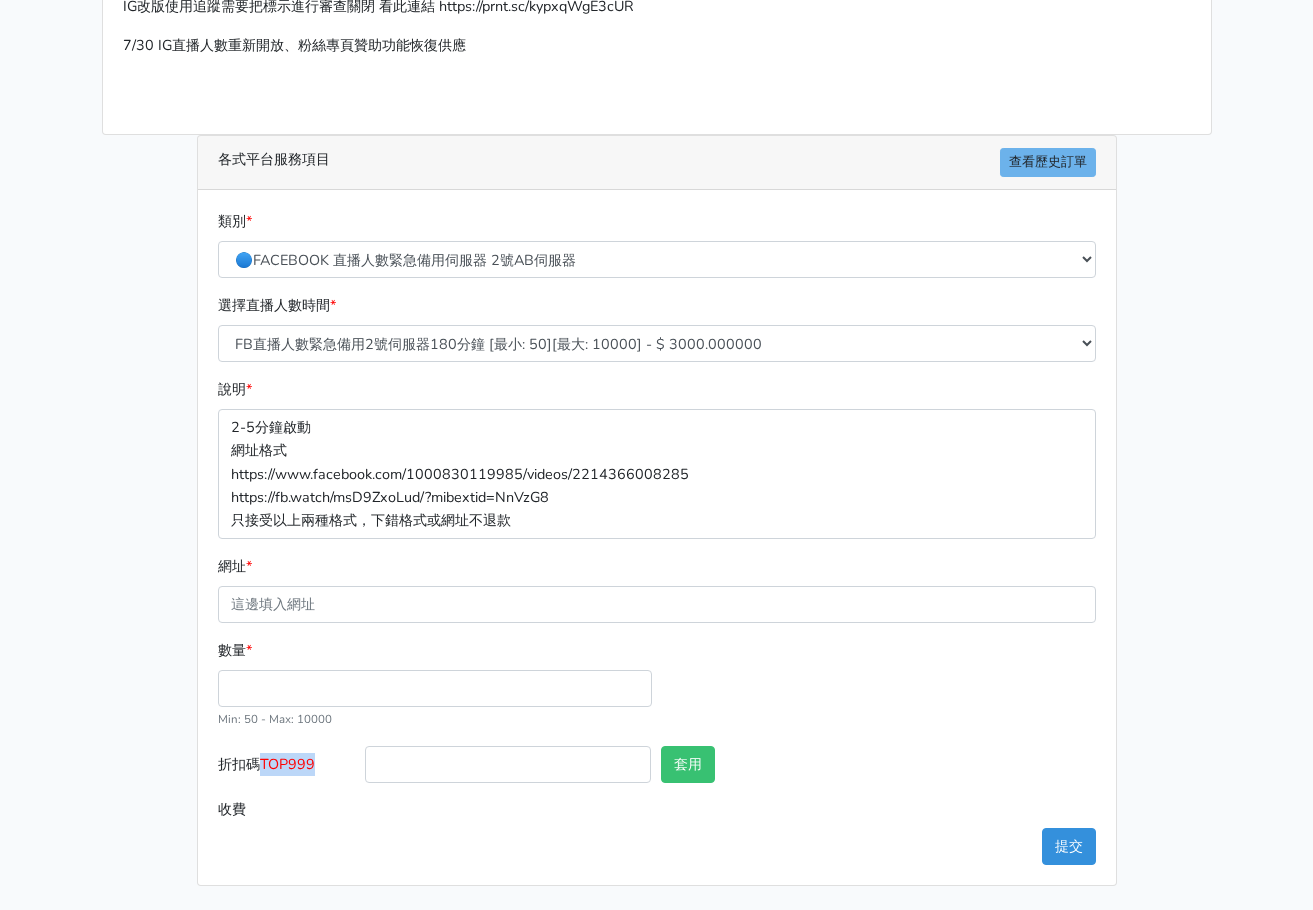 drag, startPoint x: 267, startPoint y: 766, endPoint x: 321, endPoint y: 763, distance: 54.08327 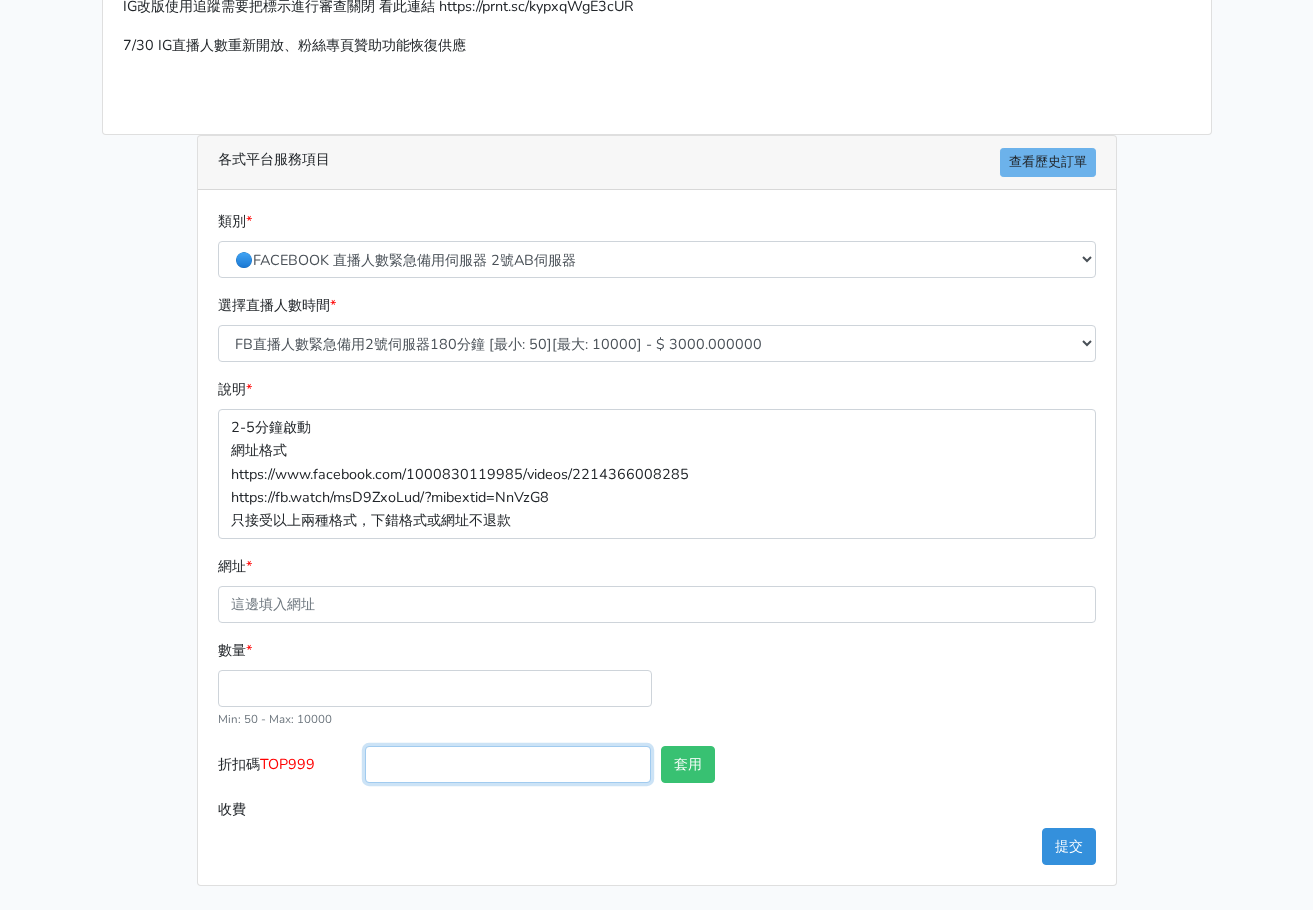 click on "折扣碼  TOP999" at bounding box center [508, 764] 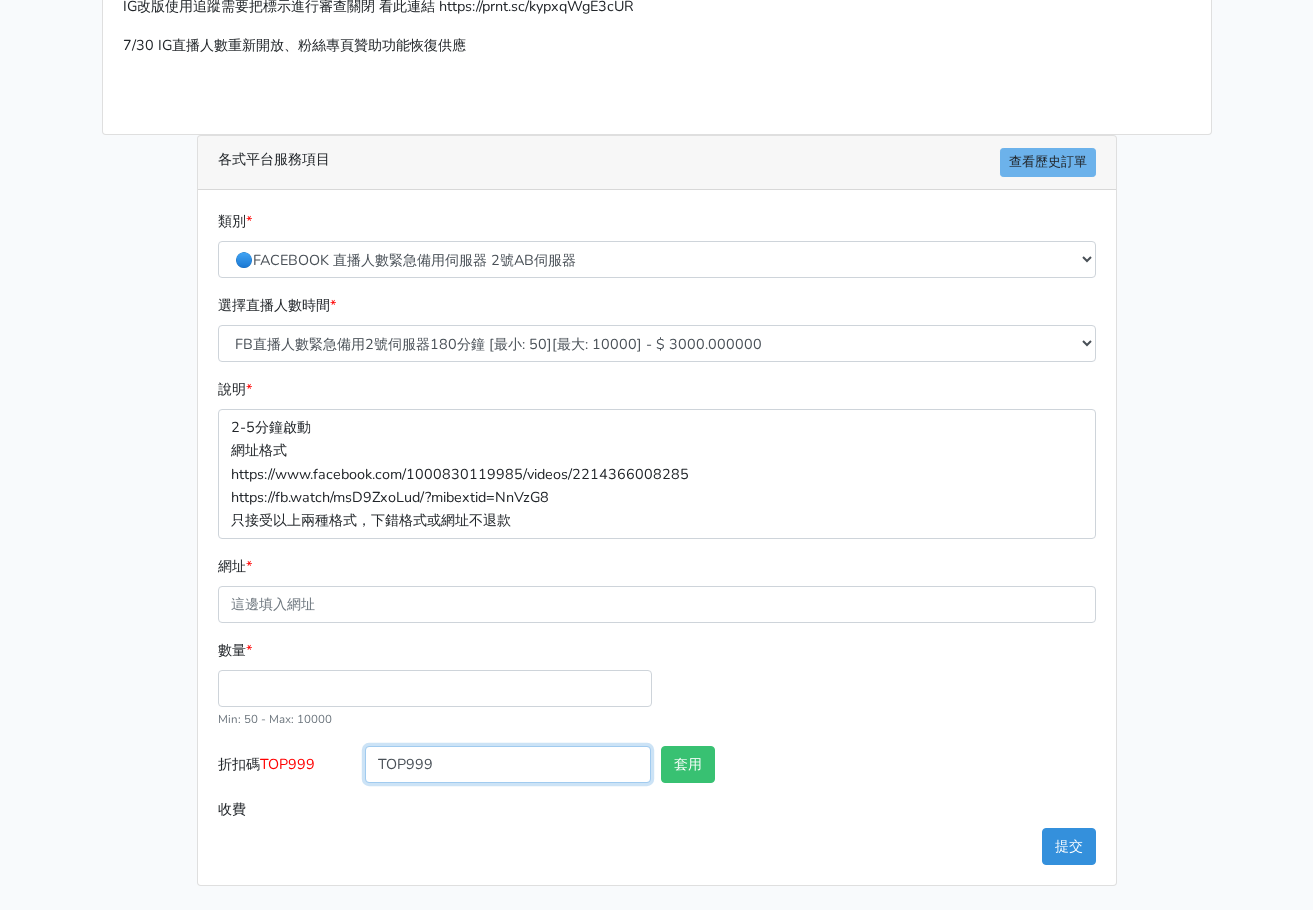 type on "TOP999" 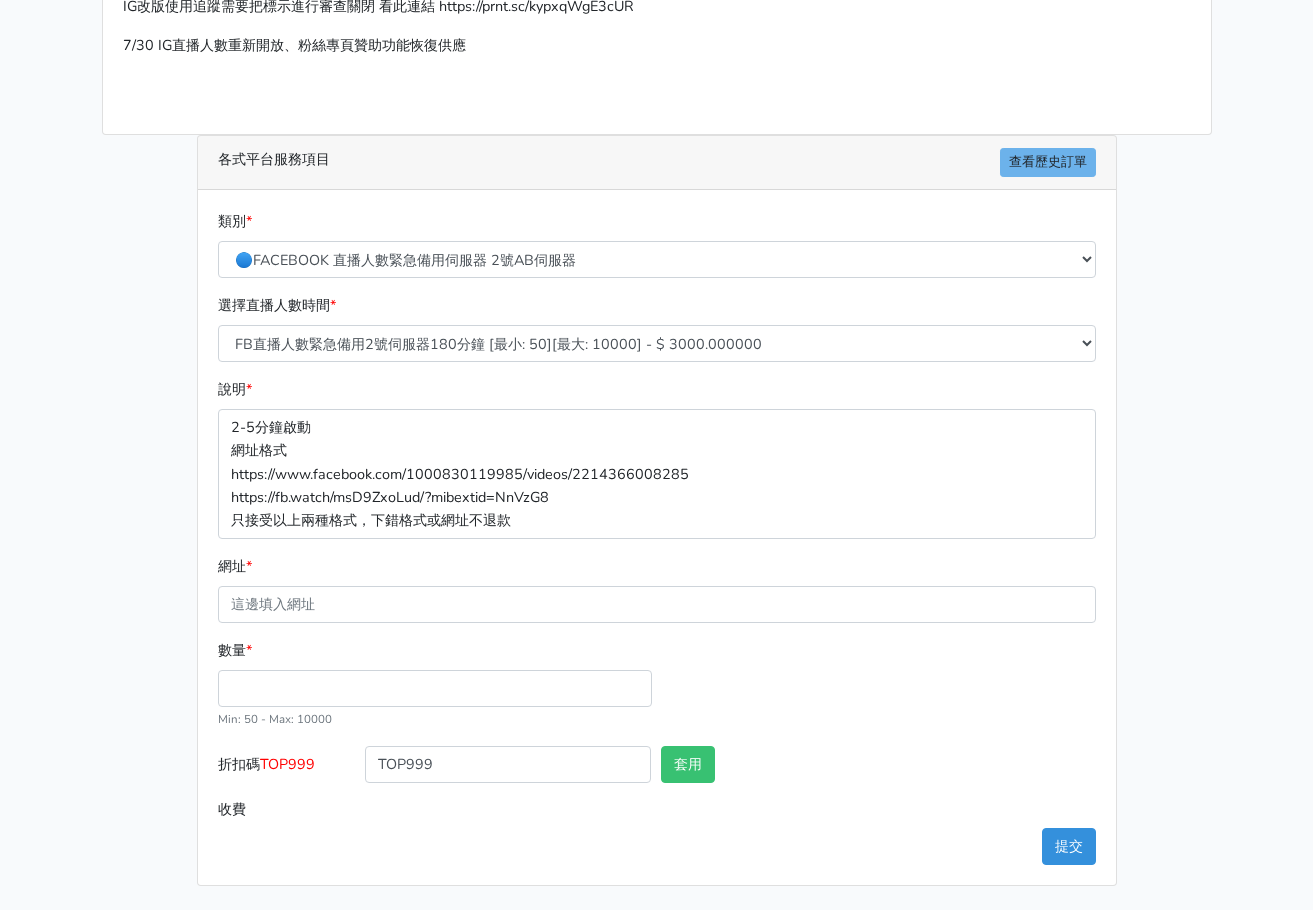click on "請照說明的網址格式下單，這邊的服務都沒退款項目，下單就無法退款
此服務無保固，如愛心、讚、追蹤、觀看次數等等，如有掉落，不會補充
使用服務前，請把各個平台設定公開，否則服務不會執行， 下單後無退款服務，如有疑慮請勿下單
IG改版使用追蹤需要把標示進行審查關閉 看此連結 https://prnt.sc/kypxqWgE3cUR
7/30 IG直播人數重新開放、粉絲專頁贊助功能恢復供應
各式平台服務項目
查看歷史訂單
* *" at bounding box center [657, 371] 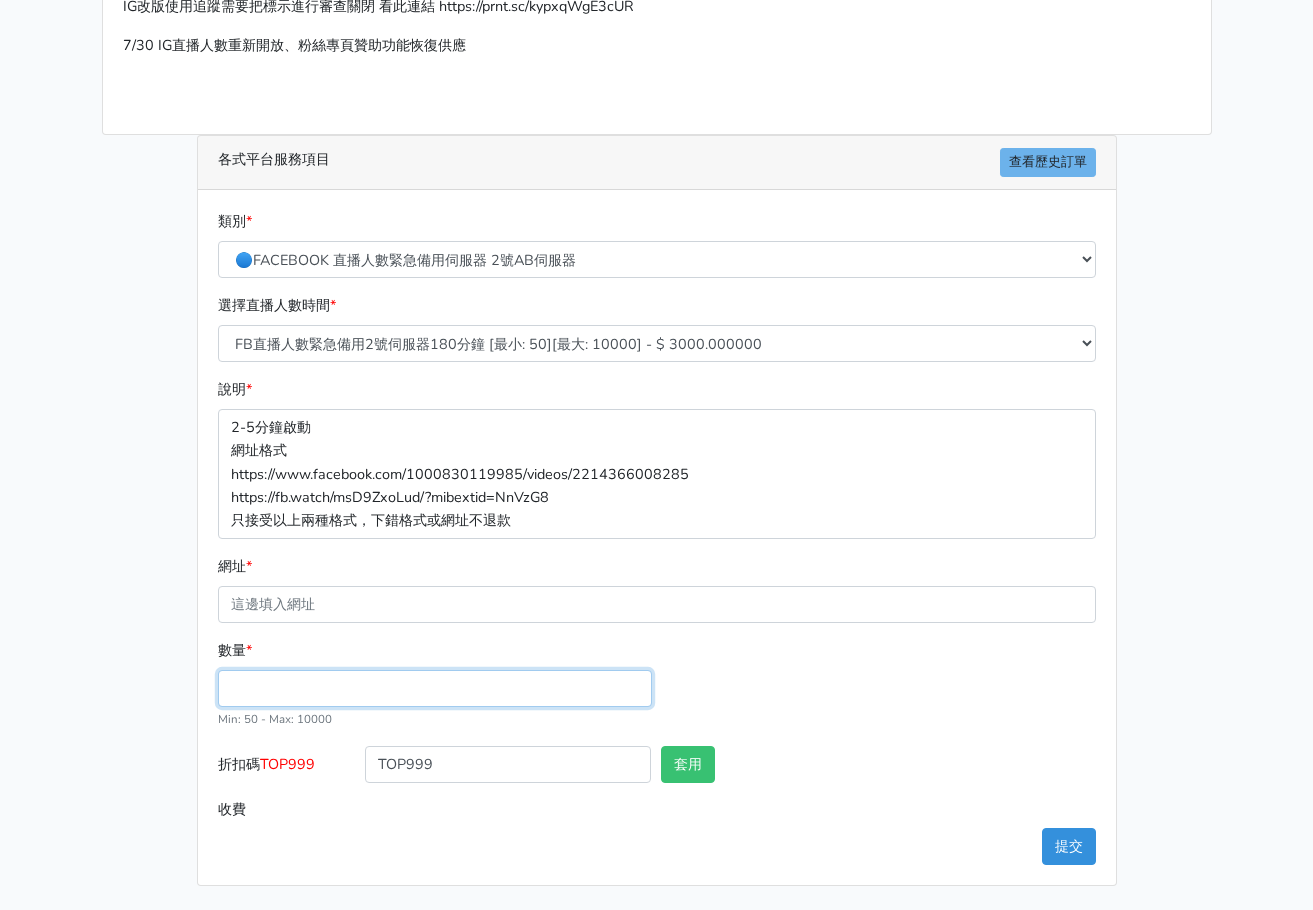click on "數量 *" at bounding box center (435, 688) 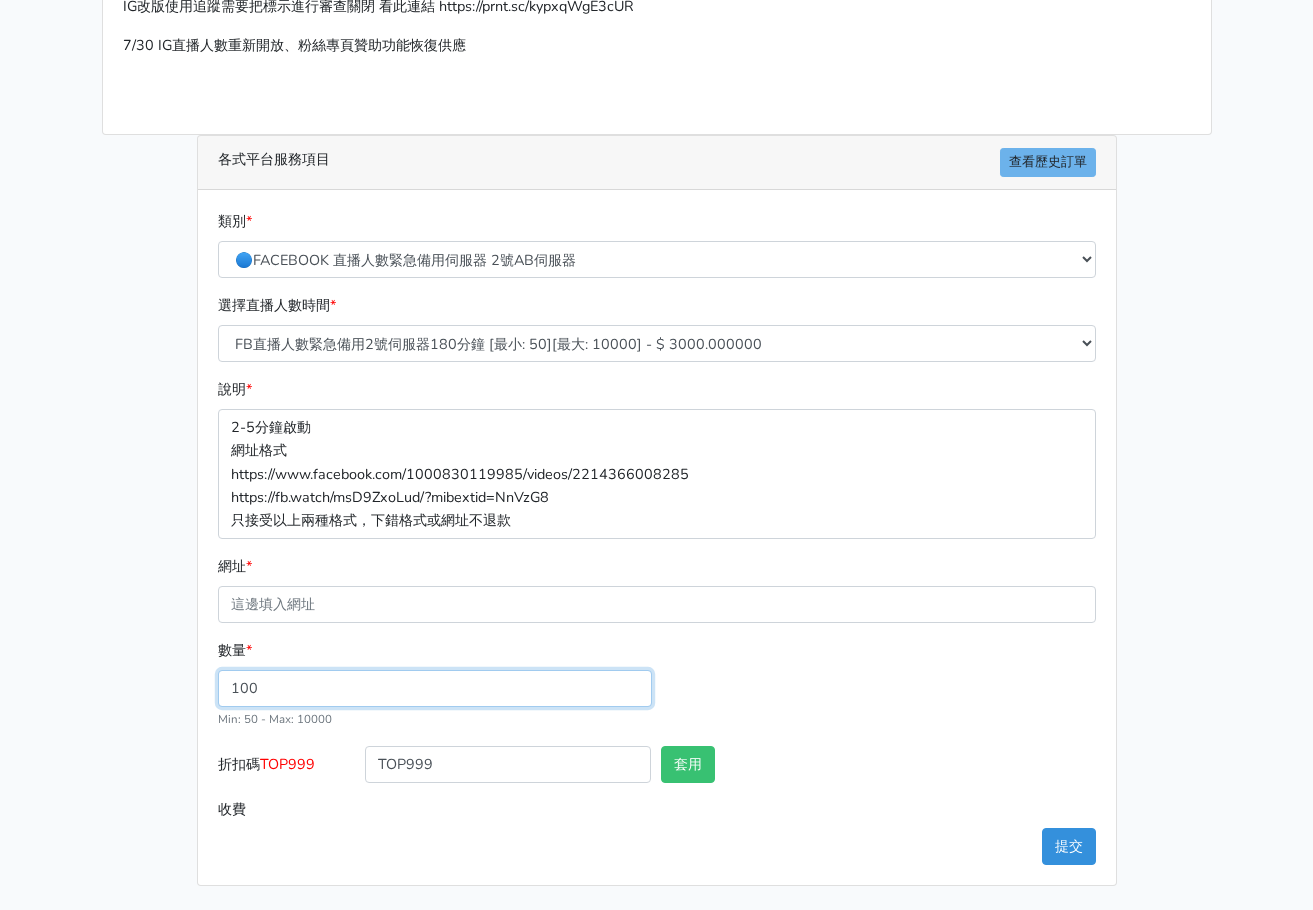 type on "100" 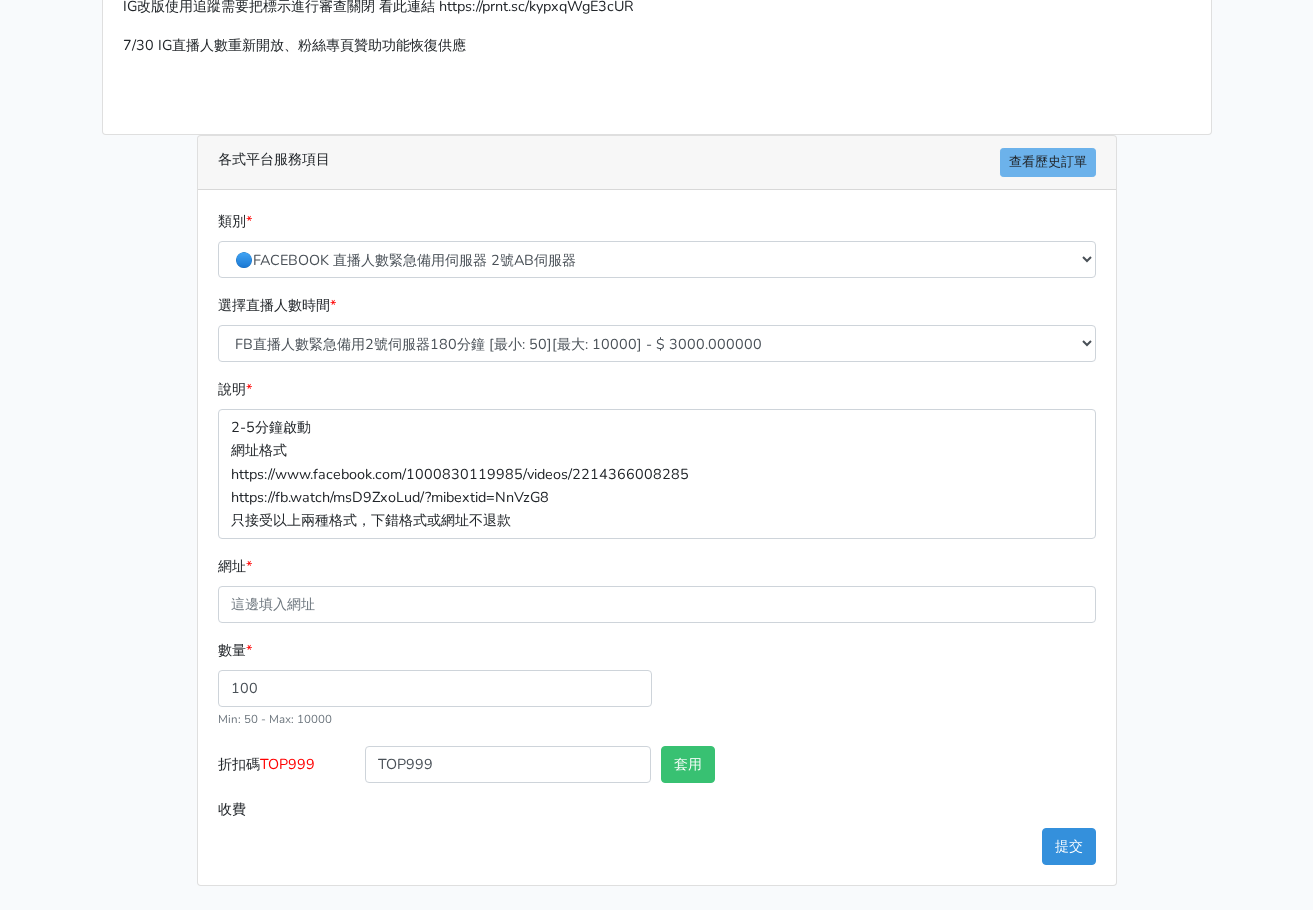 type on "300.000" 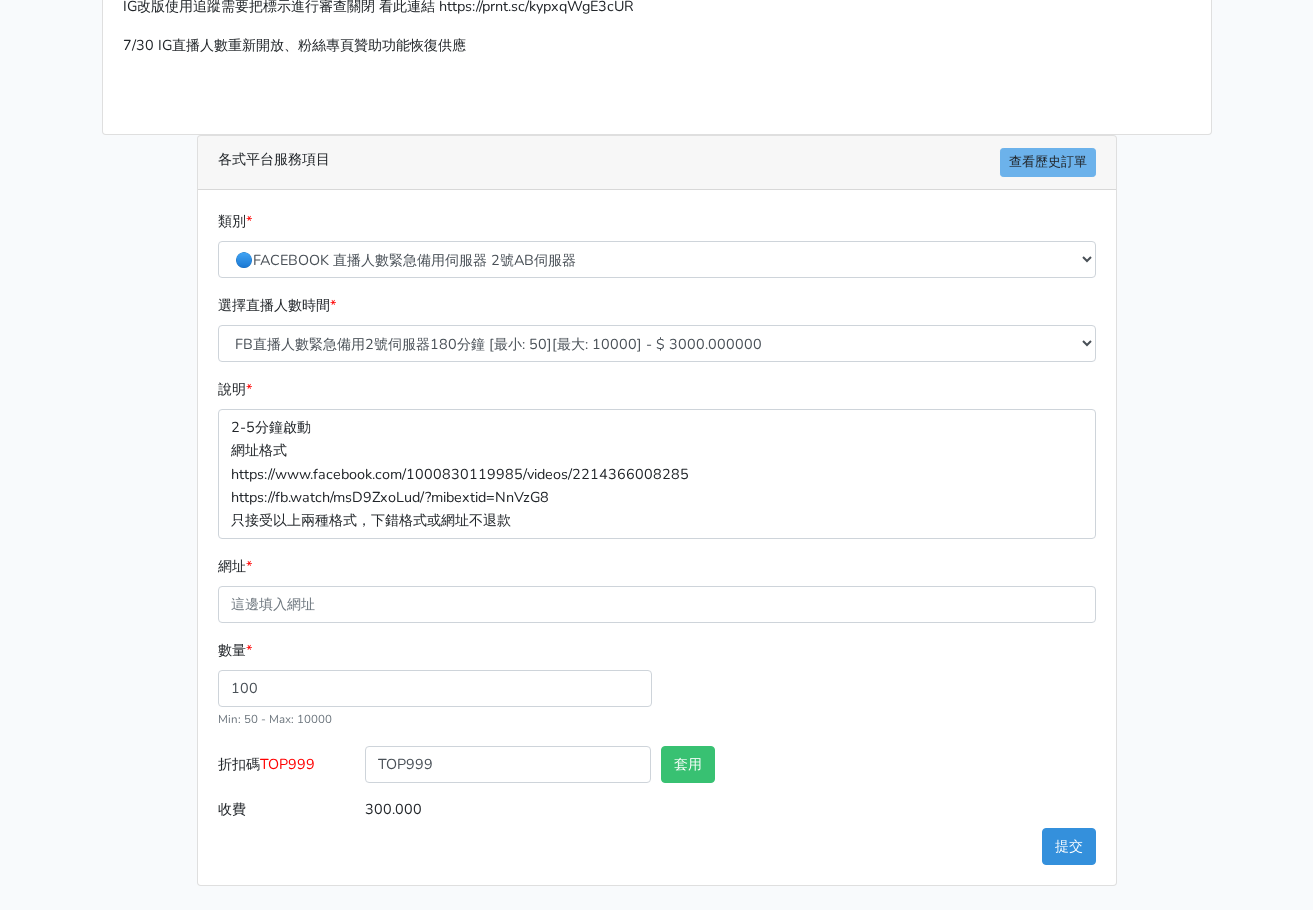 click on "請照說明的網址格式下單，這邊的服務都沒退款項目，下單就無法退款
此服務無保固，如愛心、讚、追蹤、觀看次數等等，如有掉落，不會補充
使用服務前，請把各個平台設定公開，否則服務不會執行， 下單後無退款服務，如有疑慮請勿下單
IG改版使用追蹤需要把標示進行審查關閉 看此連結 https://prnt.sc/kypxqWgE3cUR
7/30 IG直播人數重新開放、粉絲專頁贊助功能恢復供應
各式平台服務項目
查看歷史訂單
* * *" at bounding box center (656, 371) 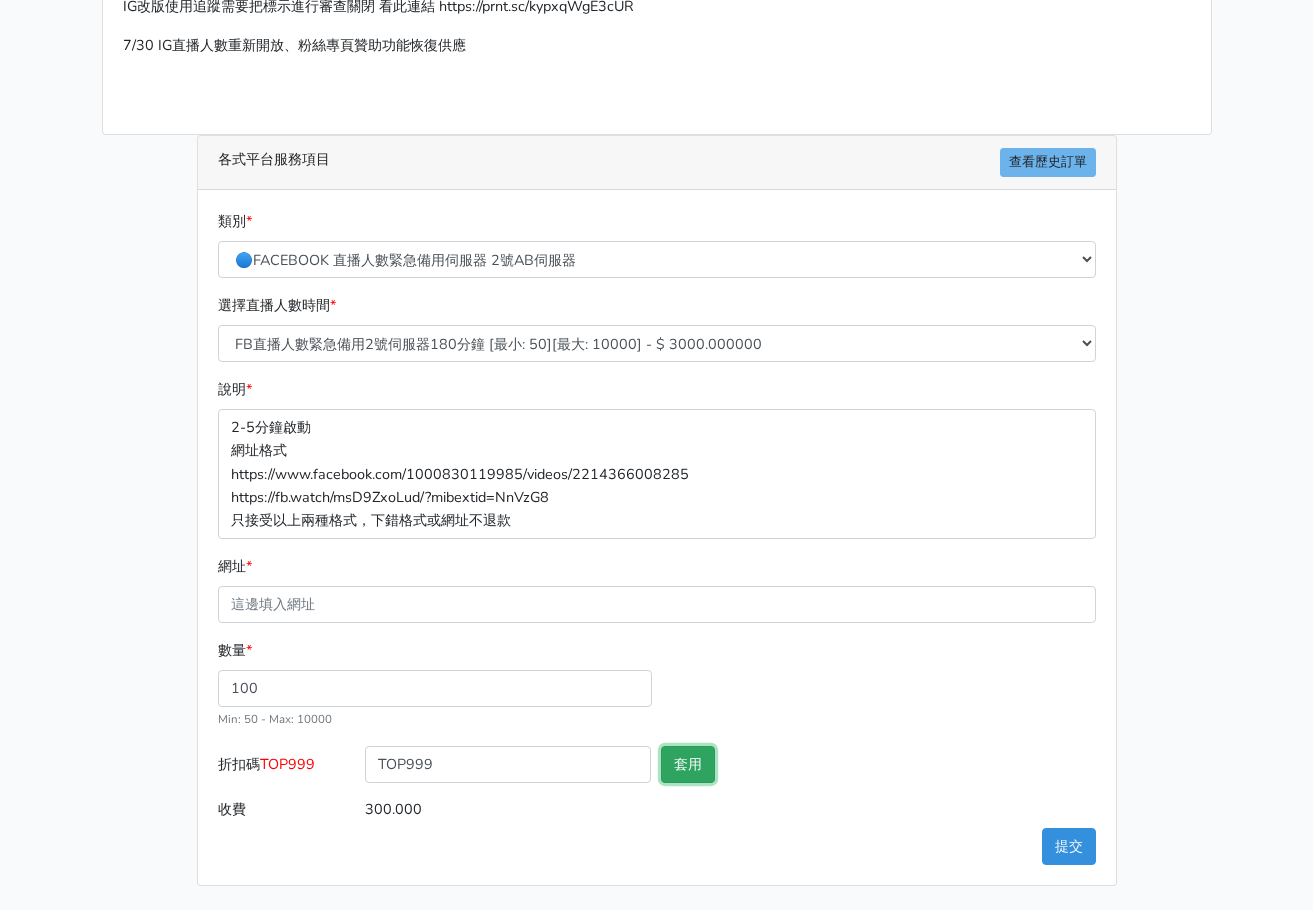 click on "套用" at bounding box center (688, 764) 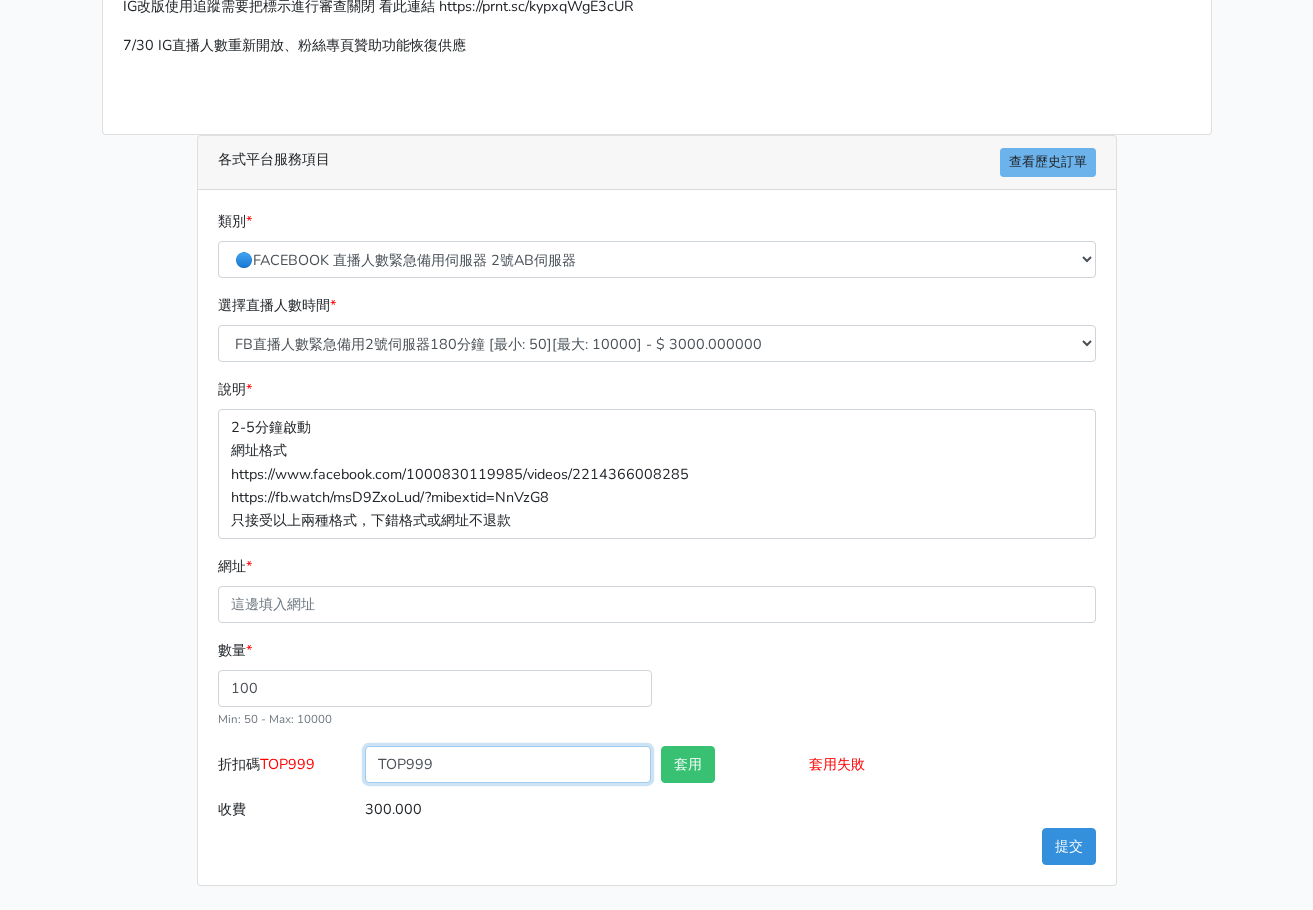 click on "TOP999" at bounding box center [508, 764] 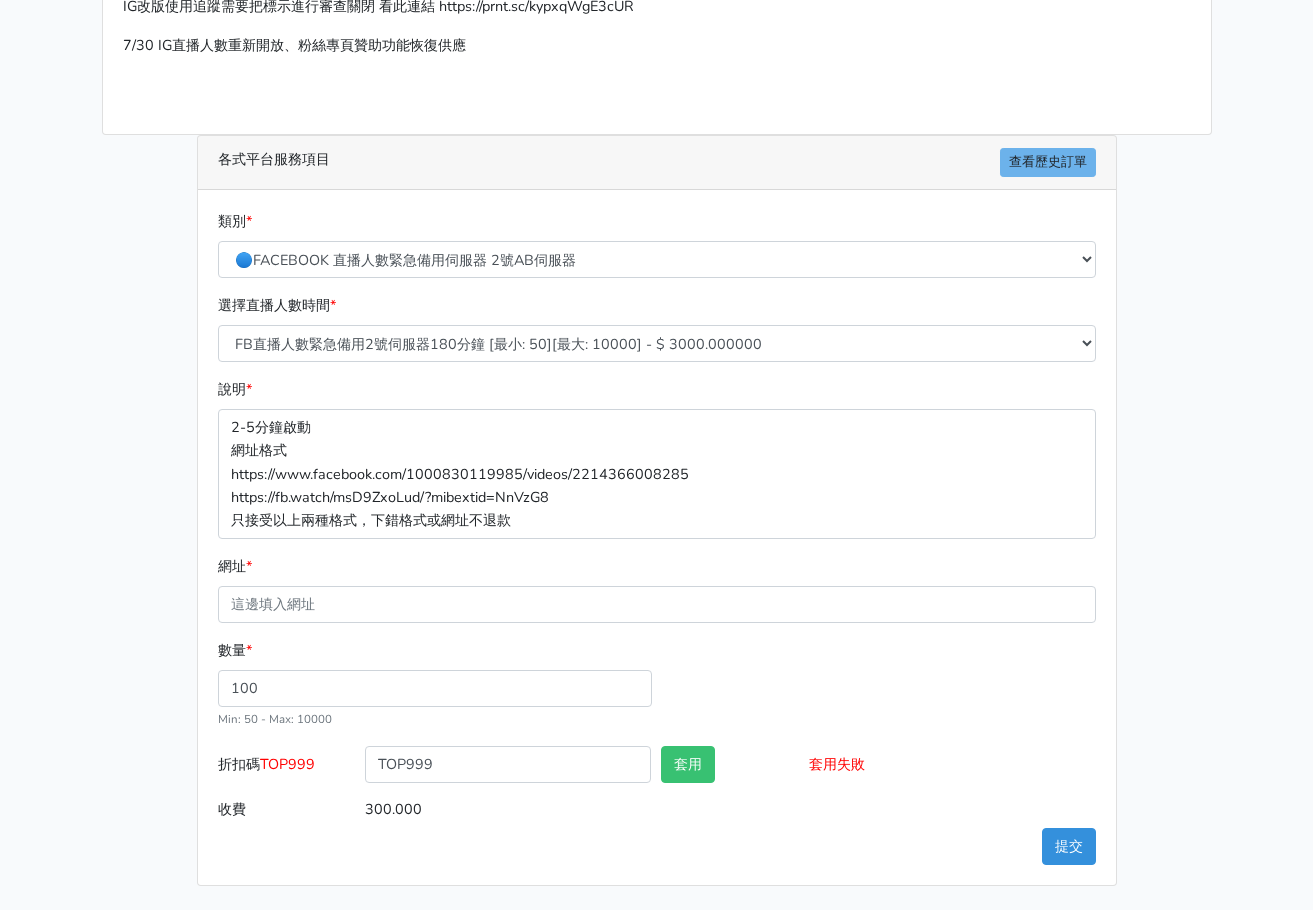 click on "請照說明的網址格式下單，這邊的服務都沒退款項目，下單就無法退款
此服務無保固，如愛心、讚、追蹤、觀看次數等等，如有掉落，不會補充
使用服務前，請把各個平台設定公開，否則服務不會執行， 下單後無退款服務，如有疑慮請勿下單
IG改版使用追蹤需要把標示進行審查關閉 看此連結 https://prnt.sc/kypxqWgE3cUR
7/30 IG直播人數重新開放、粉絲專頁贊助功能恢復供應
各式平台服務項目
查看歷史訂單
* * *" at bounding box center [656, 371] 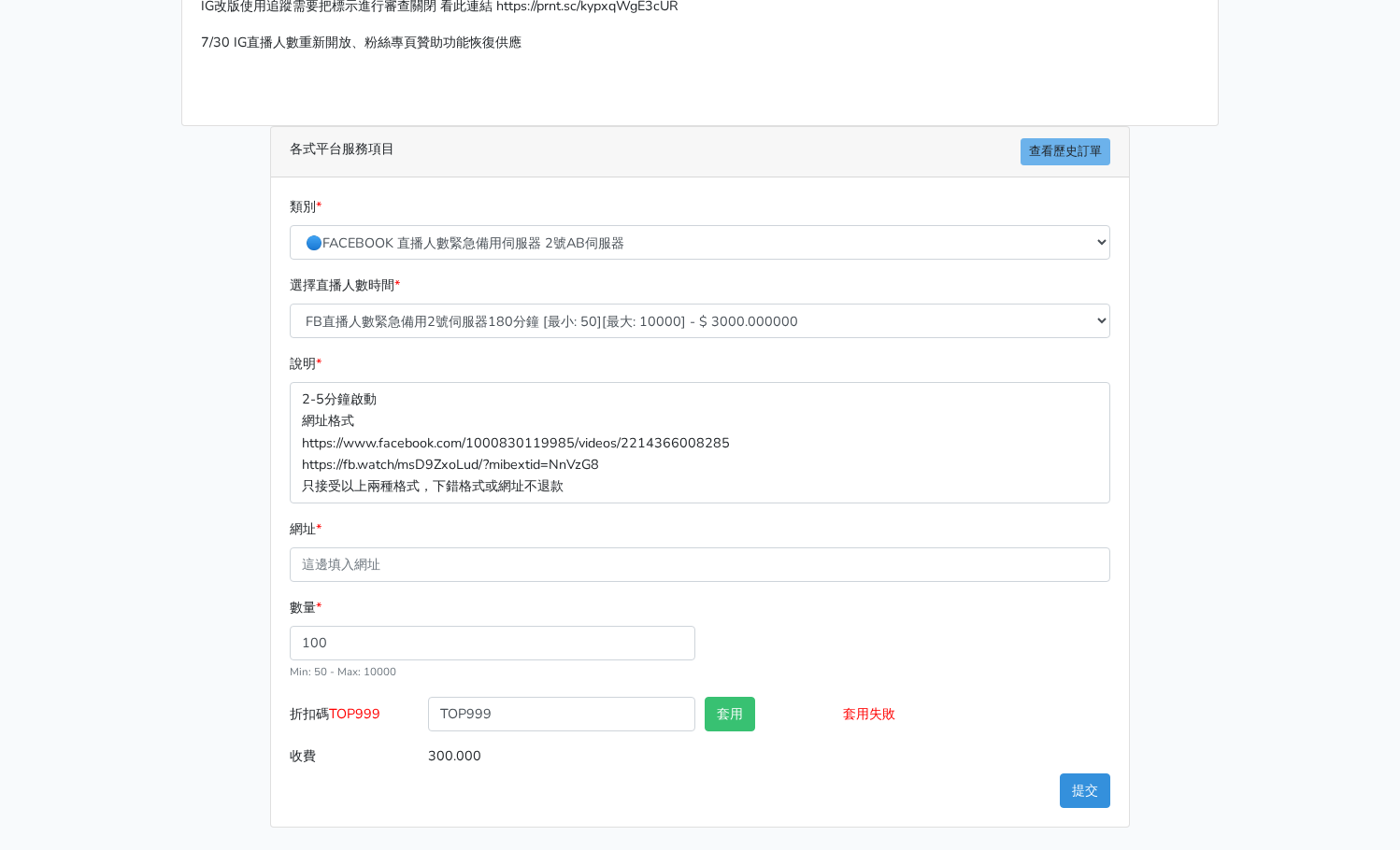 click on "請照說明的網址格式下單，這邊的服務都沒退款項目，下單就無法退款
此服務無保固，如愛心、讚、追蹤、觀看次數等等，如有掉落，不會補充
使用服務前，請把各個平台設定公開，否則服務不會執行， 下單後無退款服務，如有疑慮請勿下單
IG改版使用追蹤需要把標示進行審查關閉 看此連結 https://prnt.sc/kypxqWgE3cUR
7/30 IG直播人數重新開放、粉絲專頁贊助功能恢復供應
各式平台服務項目
查看歷史訂單
* * *" at bounding box center (700, 347) 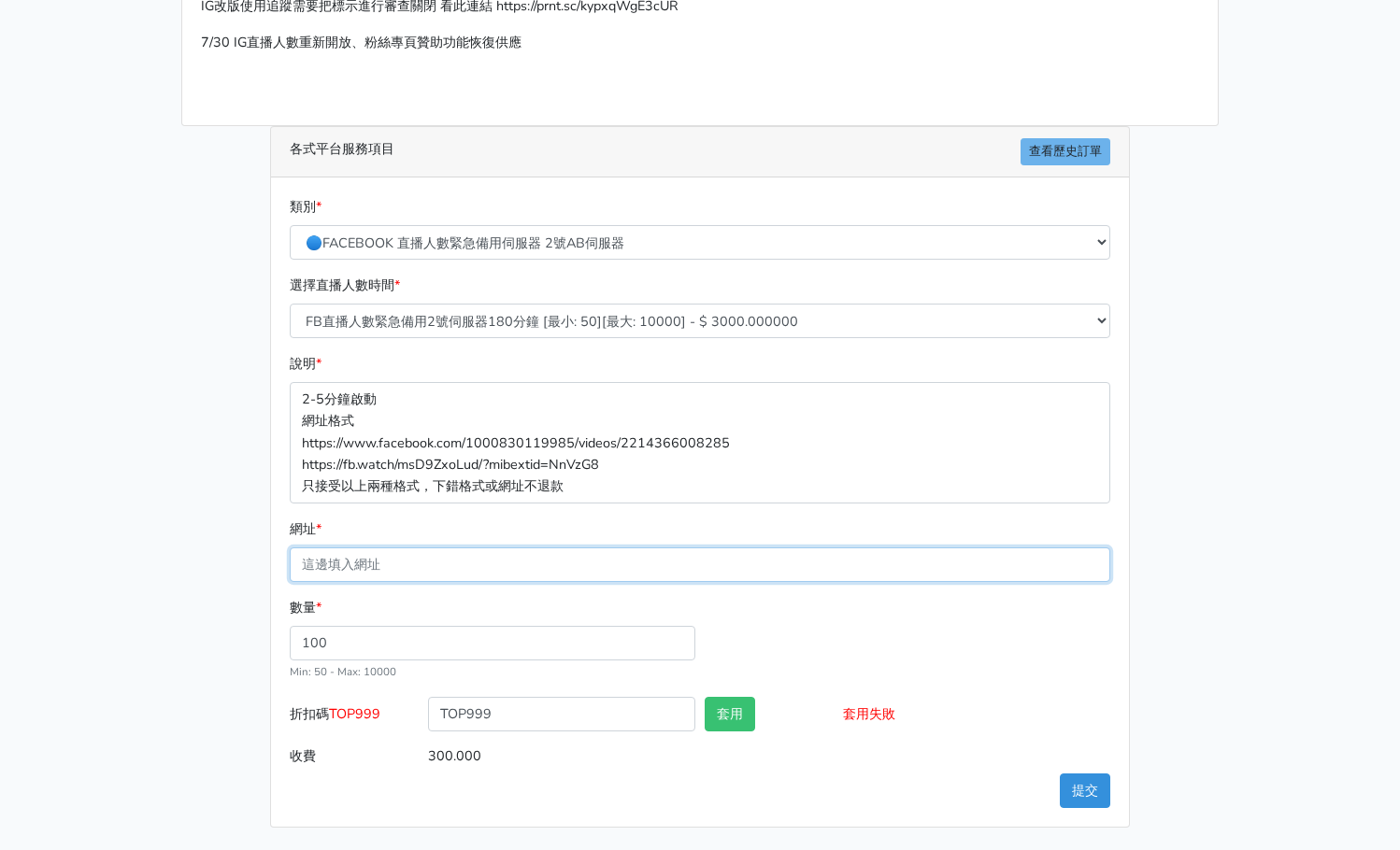 click on "網址 *" at bounding box center (700, 564) 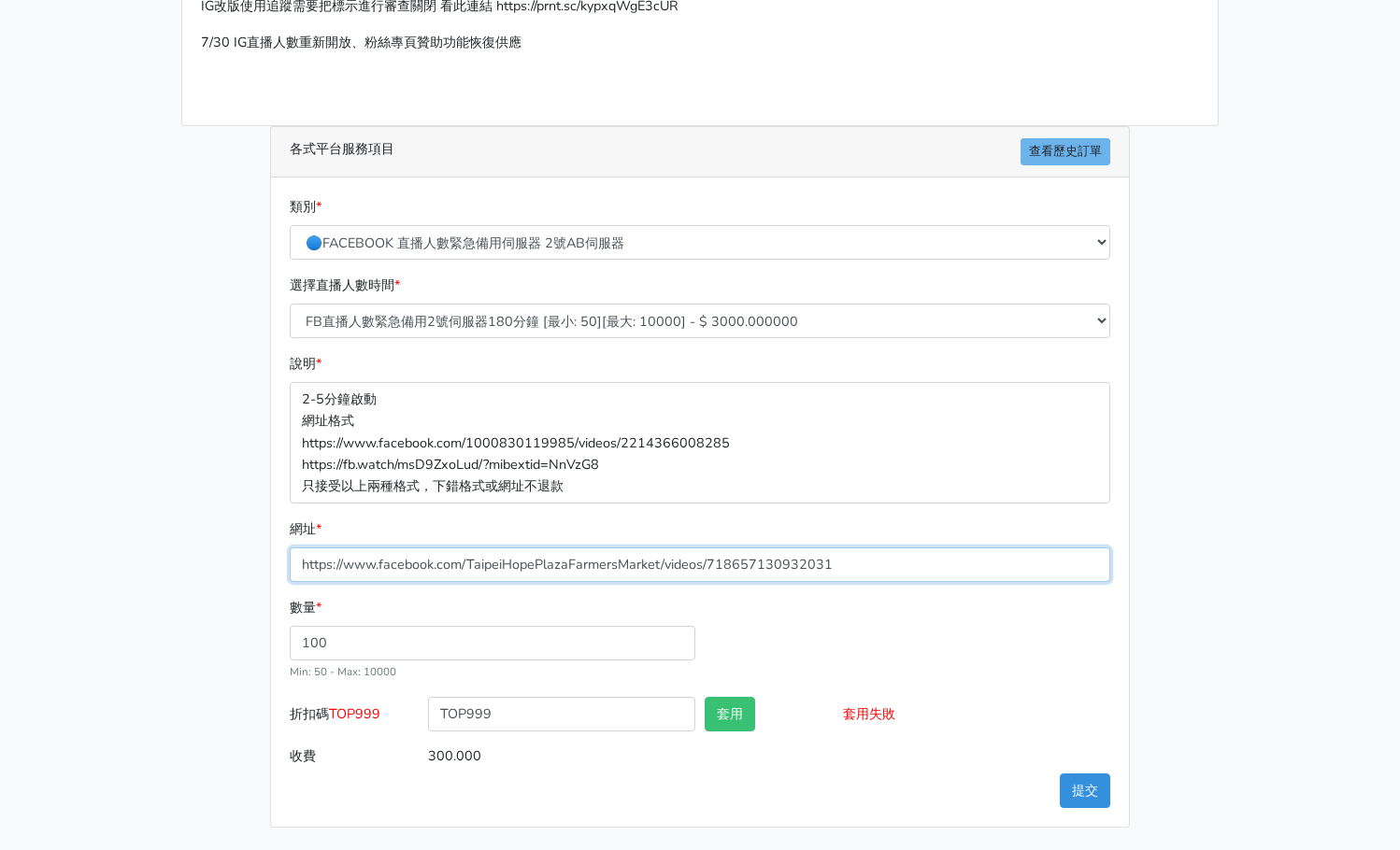 type on "https://www.facebook.com/TaipeiHopePlazaFarmersMarket/videos/718657130932031" 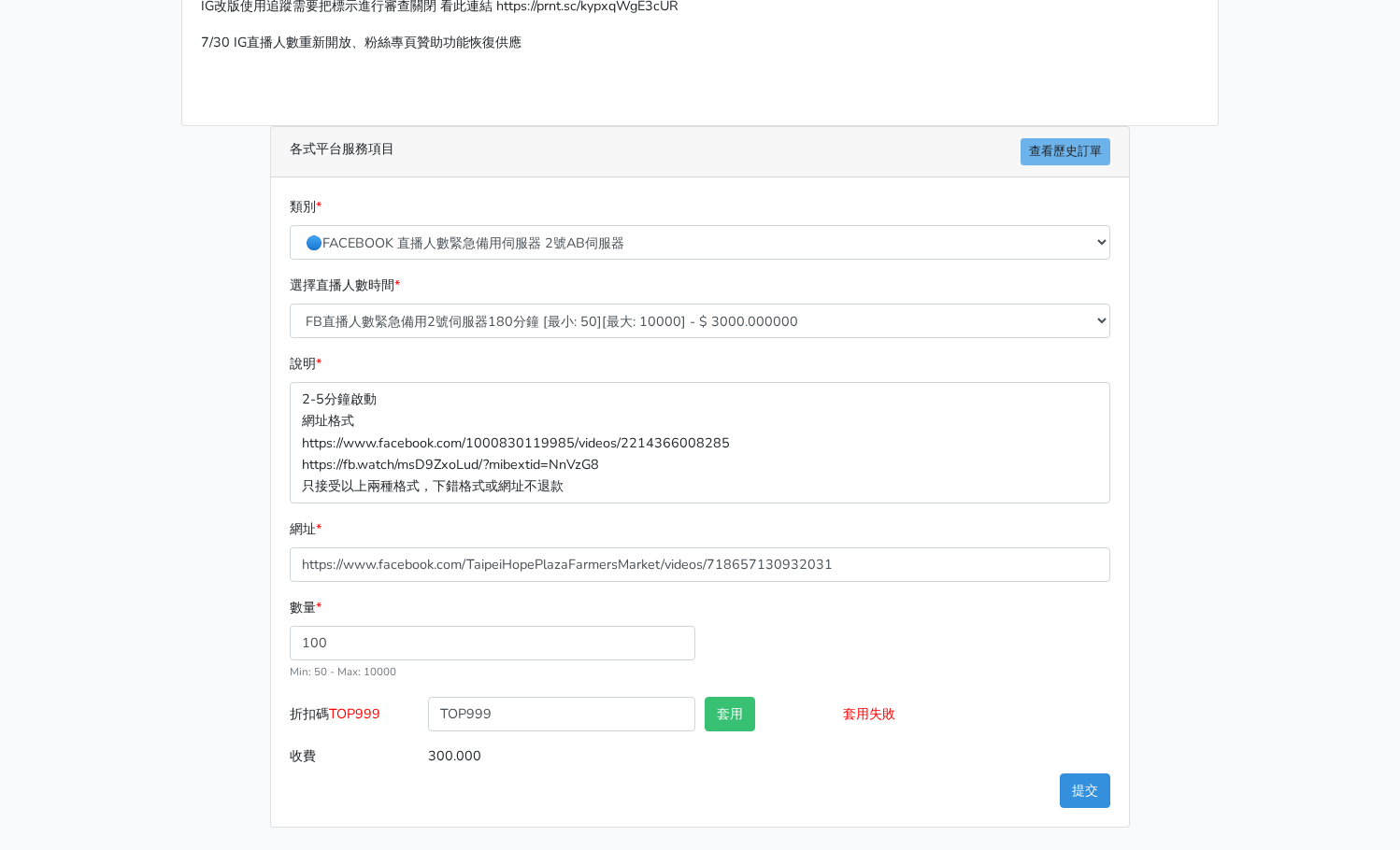 click on "請照說明的網址格式下單，這邊的服務都沒退款項目，下單就無法退款
此服務無保固，如愛心、讚、追蹤、觀看次數等等，如有掉落，不會補充
使用服務前，請把各個平台設定公開，否則服務不會執行， 下單後無退款服務，如有疑慮請勿下單
IG改版使用追蹤需要把標示進行審查關閉 看此連結 https://prnt.sc/kypxqWgE3cUR
7/30 IG直播人數重新開放、粉絲專頁贊助功能恢復供應
各式平台服務項目
查看歷史訂單
* * *" at bounding box center [700, 347] 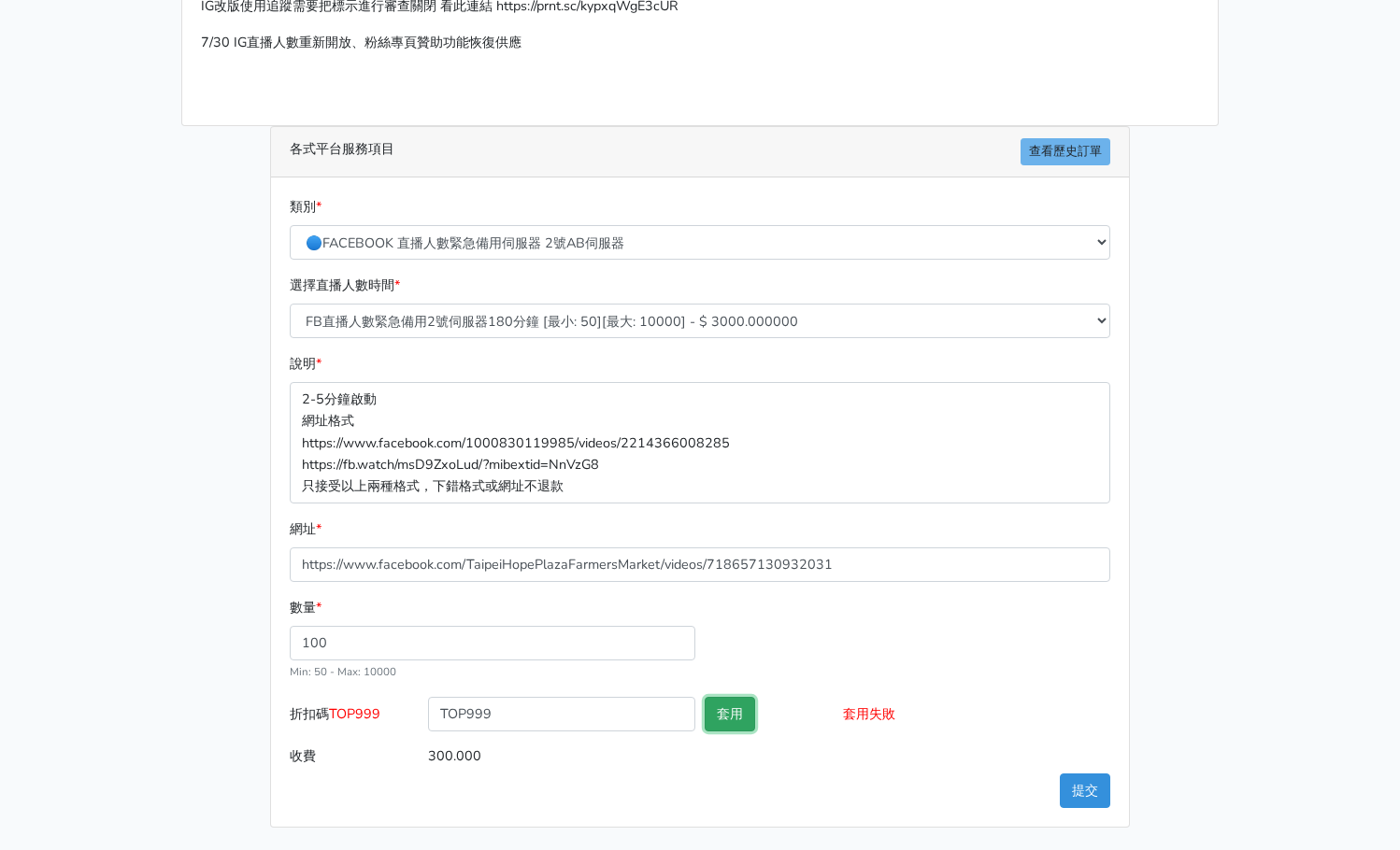 click on "套用" at bounding box center (730, 714) 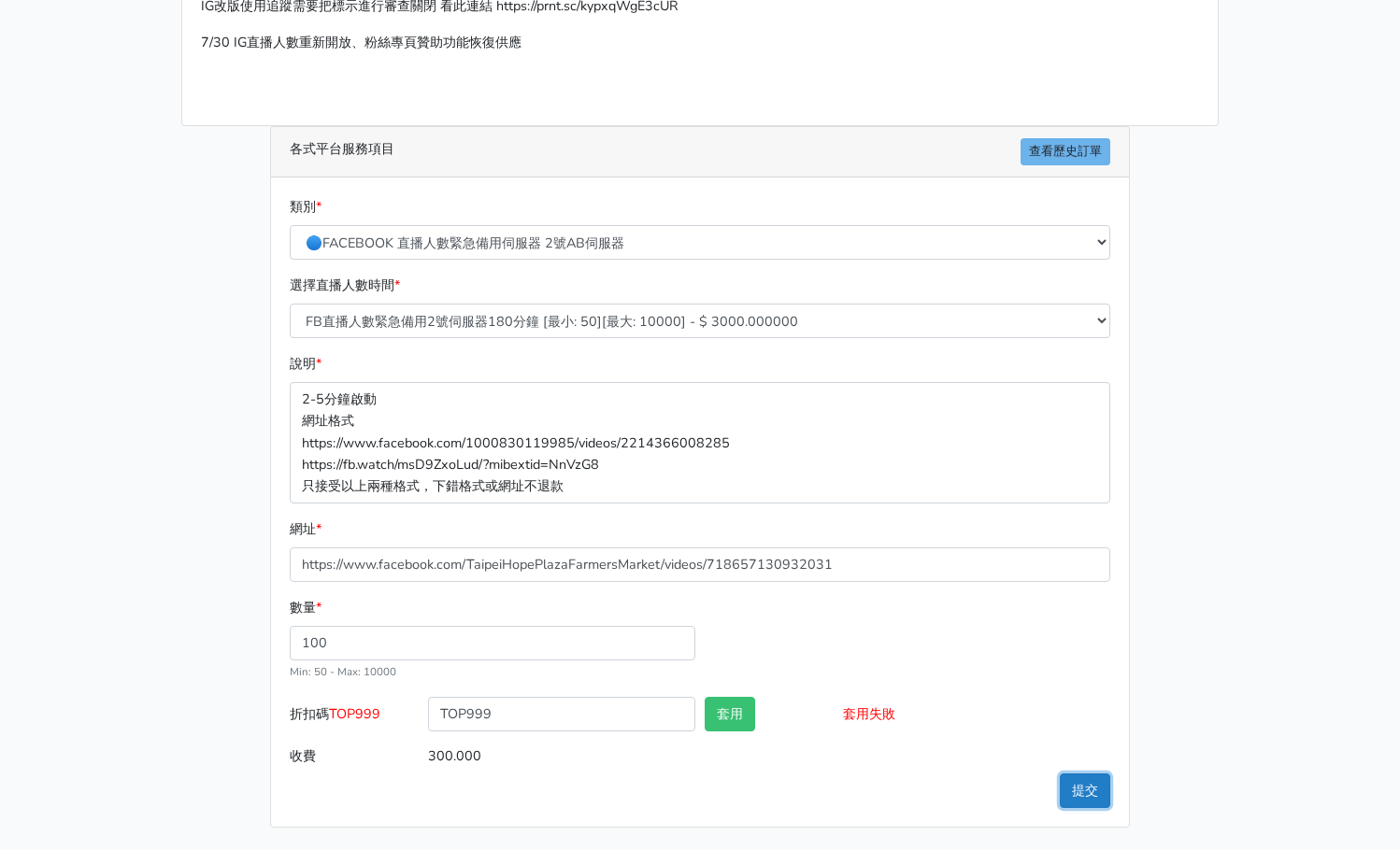 click on "提交" at bounding box center (1085, 790) 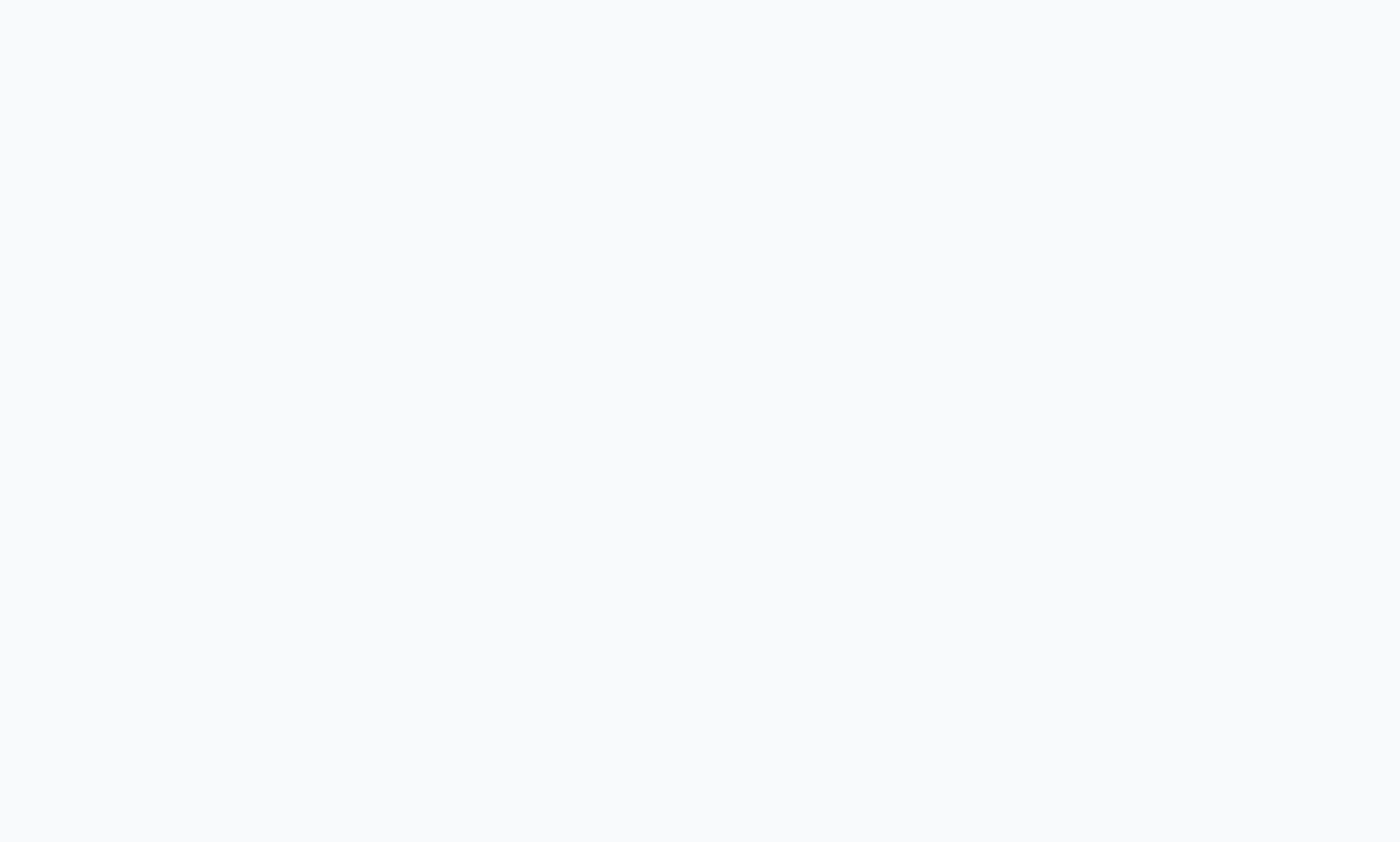 scroll, scrollTop: 0, scrollLeft: 0, axis: both 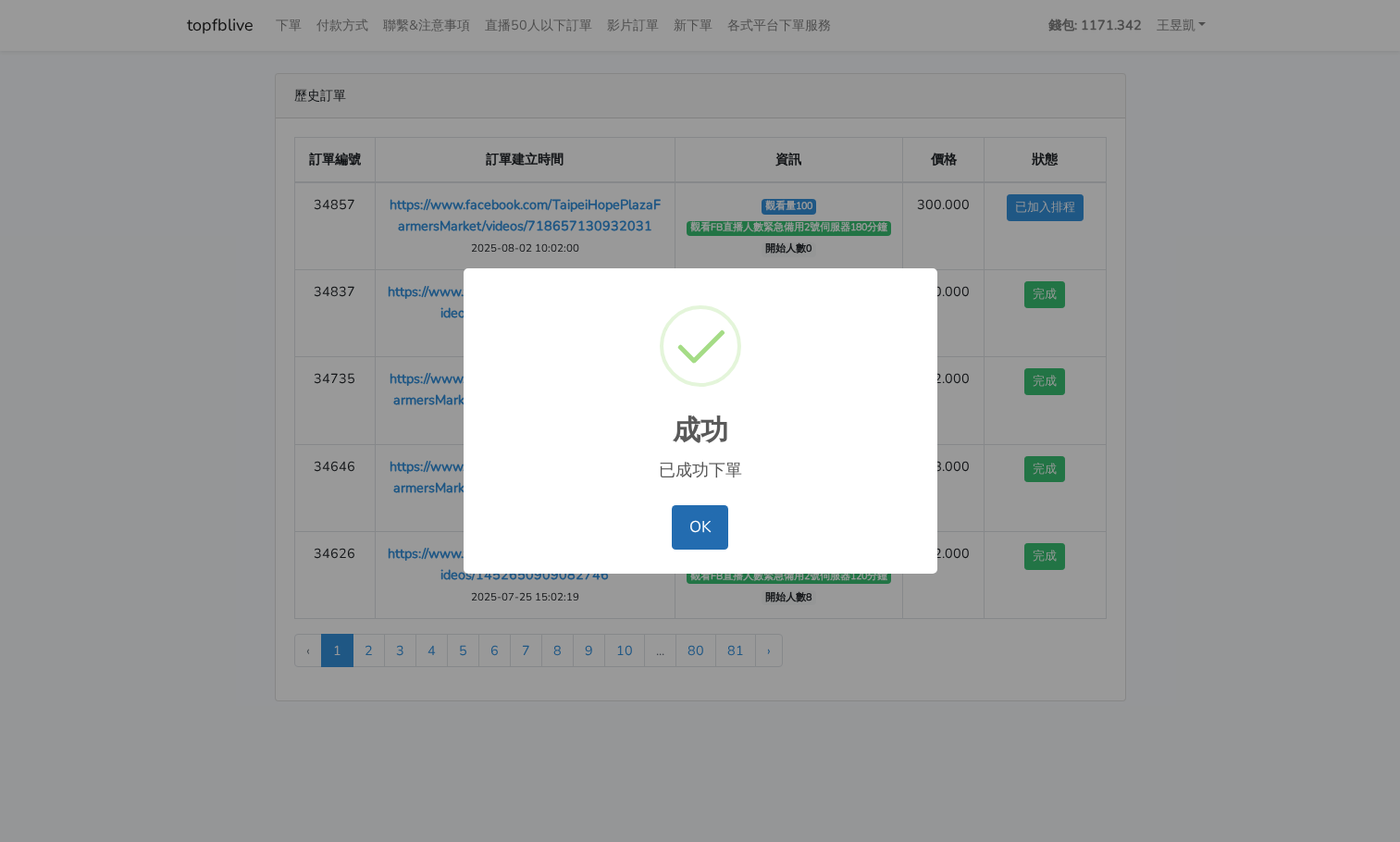 click on "OK" at bounding box center [700, 527] 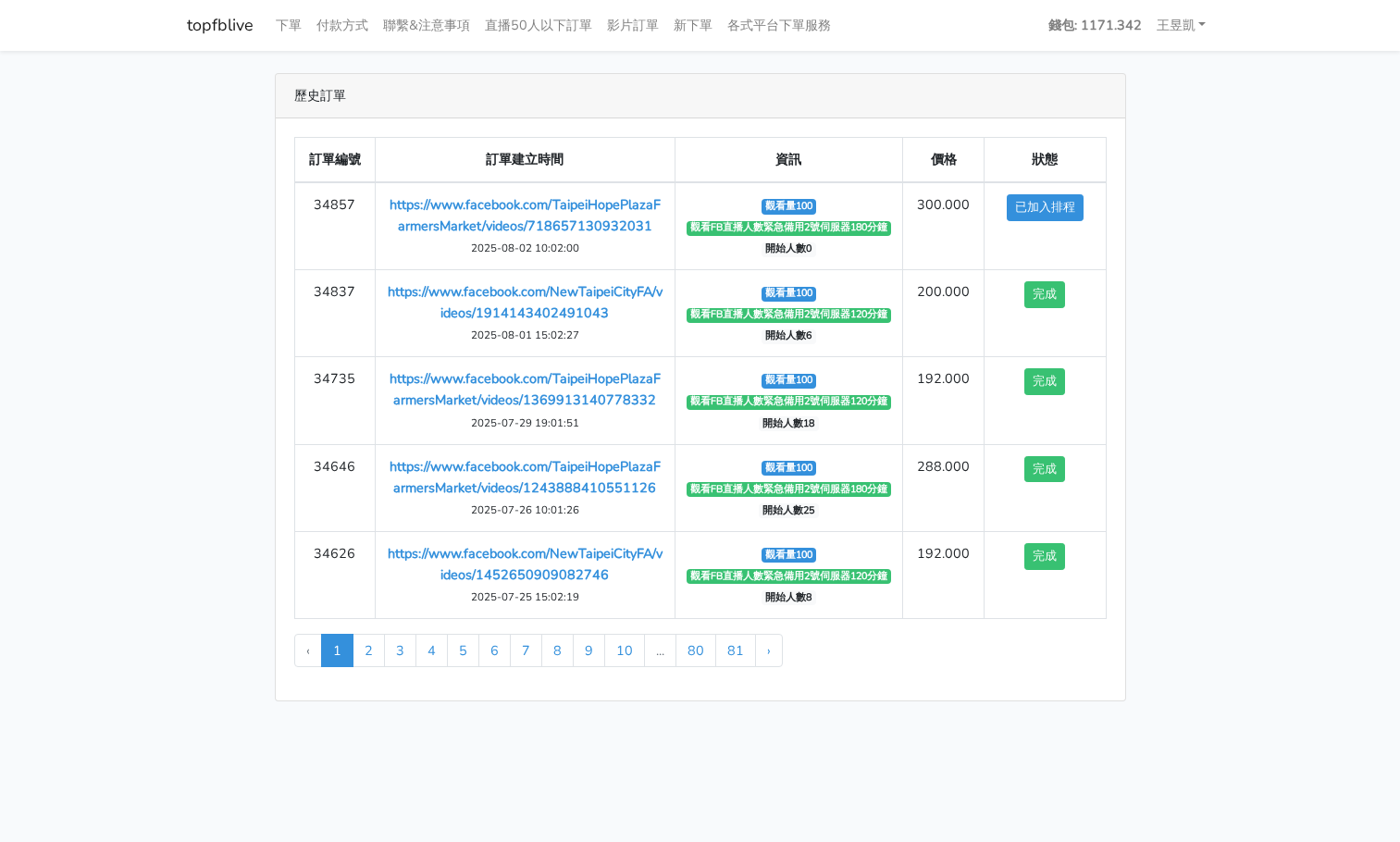 click on "歷史訂單
訂單編號
訂單建立時間
資訊
價格
狀態
34857
https://www.example.com/[CITY]HopePlazaFarmersMarket/videos/718657130932031
2025-08-02 10:02:00 觀看量100" at bounding box center (700, 387) 